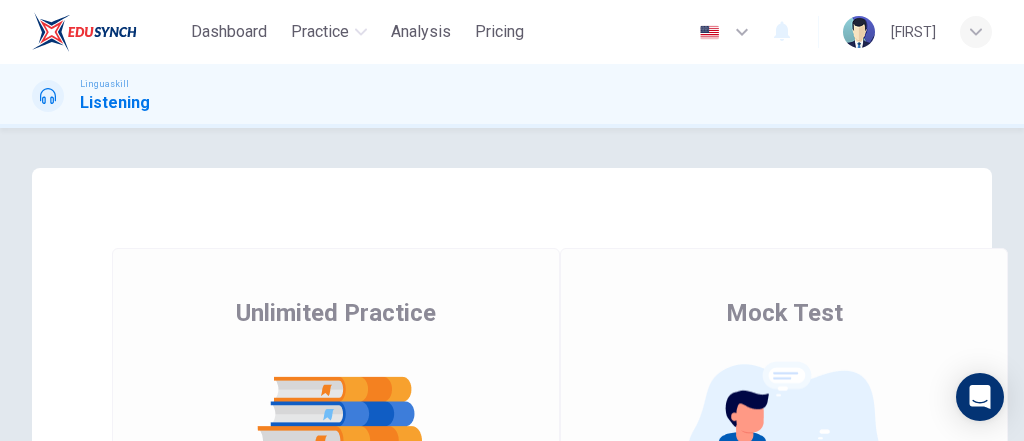 scroll, scrollTop: 0, scrollLeft: 0, axis: both 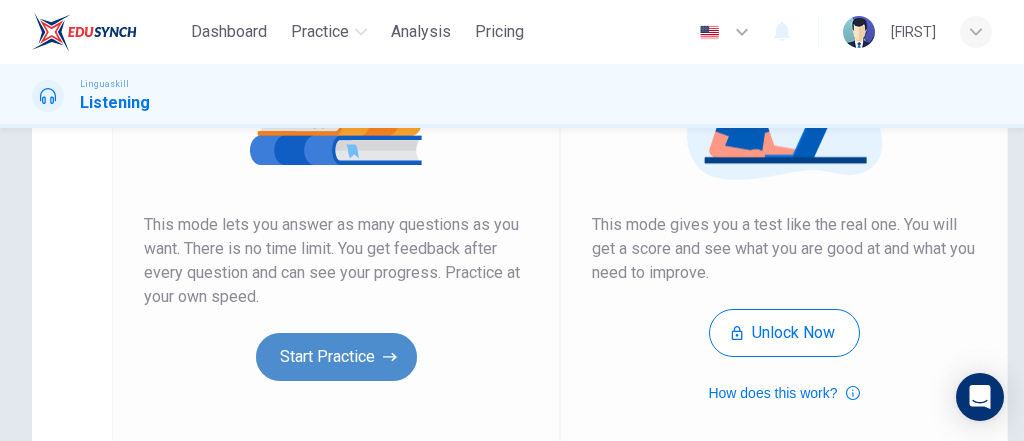 click 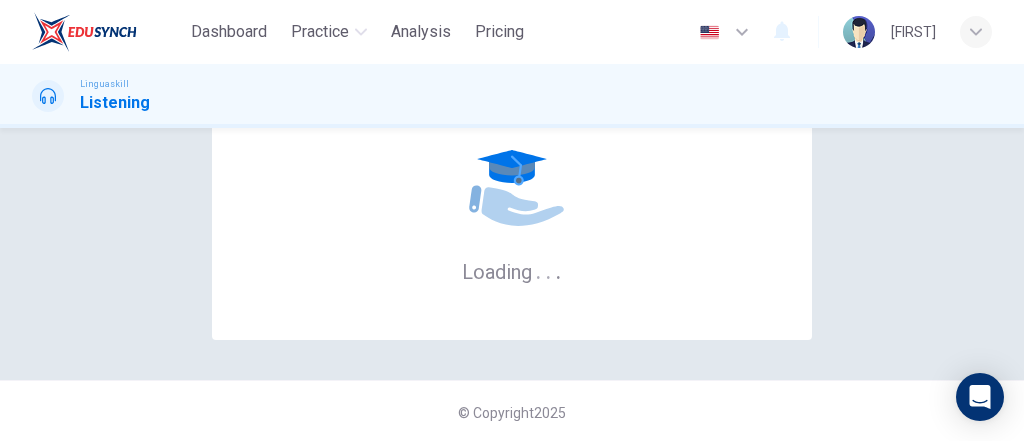 scroll, scrollTop: 104, scrollLeft: 0, axis: vertical 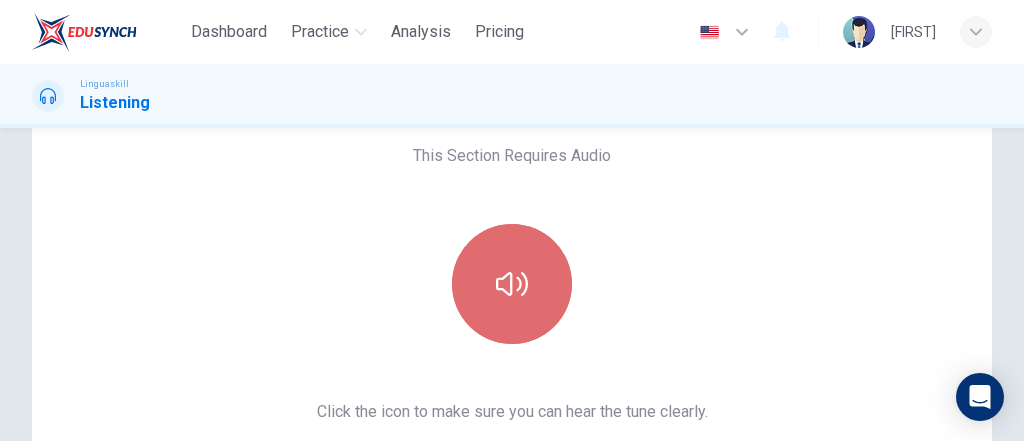 click at bounding box center [512, 284] 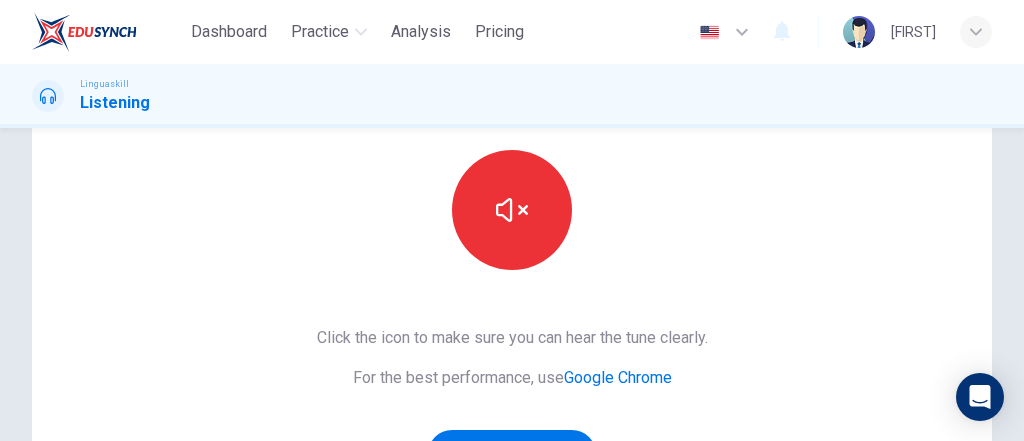 scroll, scrollTop: 264, scrollLeft: 0, axis: vertical 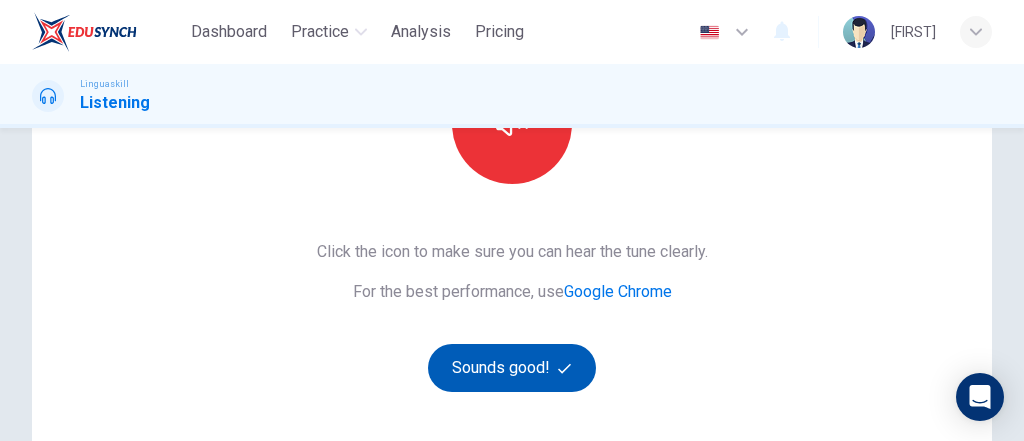 click on "Sounds good!" at bounding box center [512, 368] 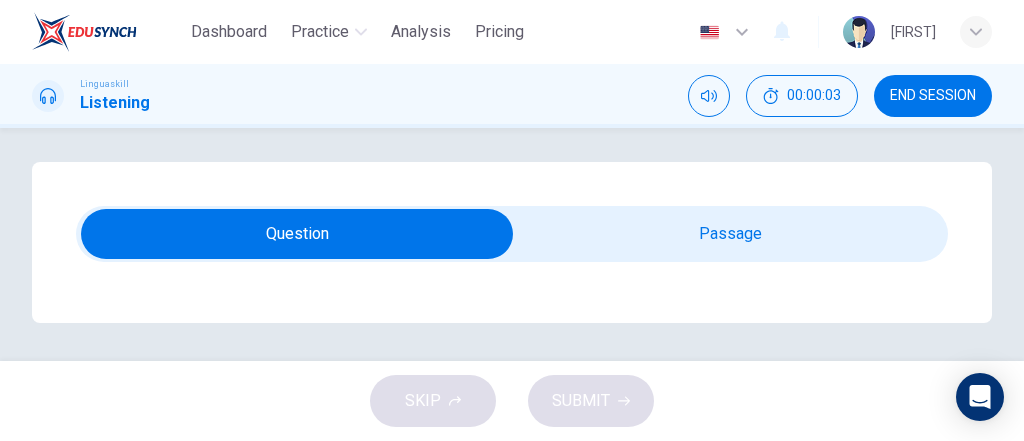 scroll, scrollTop: 8, scrollLeft: 0, axis: vertical 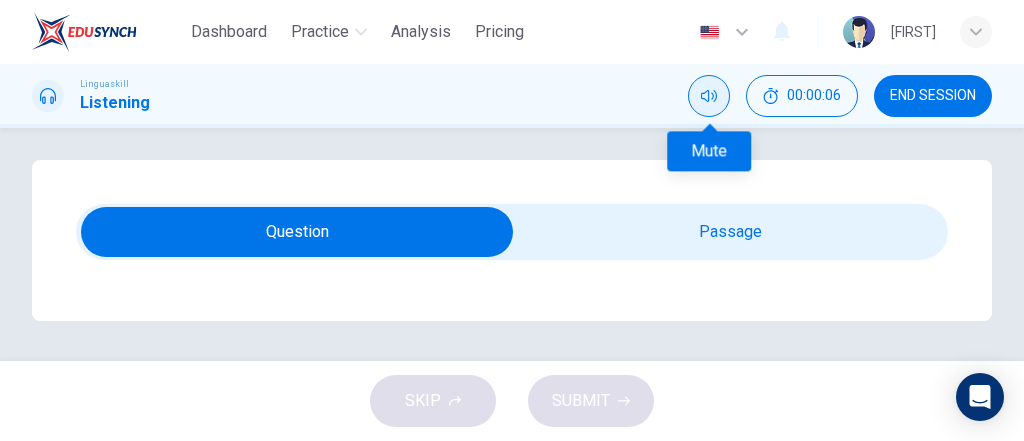 click 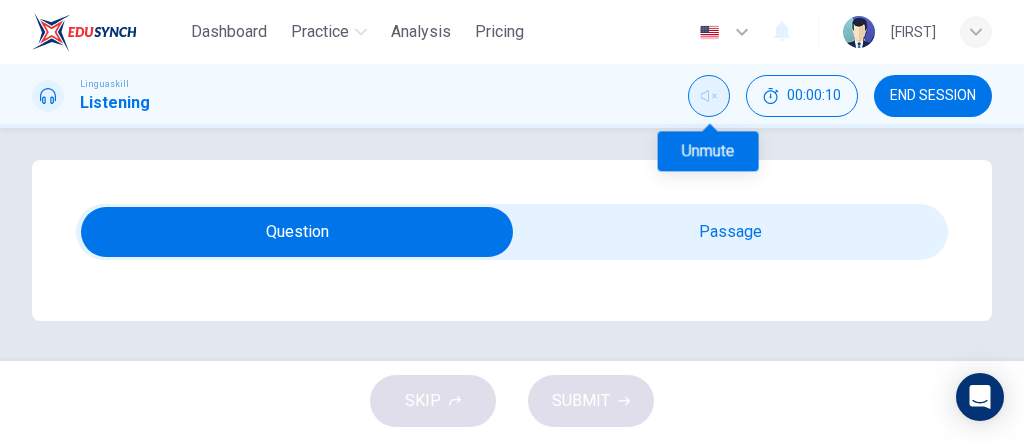 click at bounding box center (709, 96) 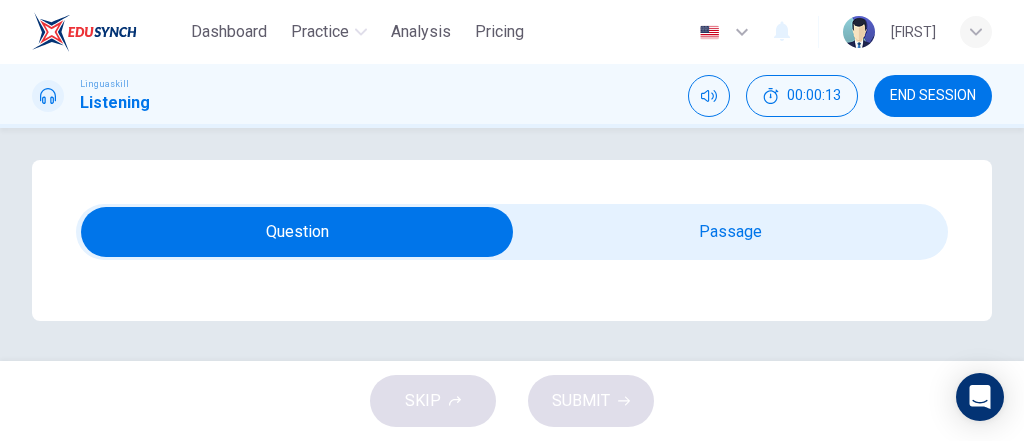 click at bounding box center (297, 232) 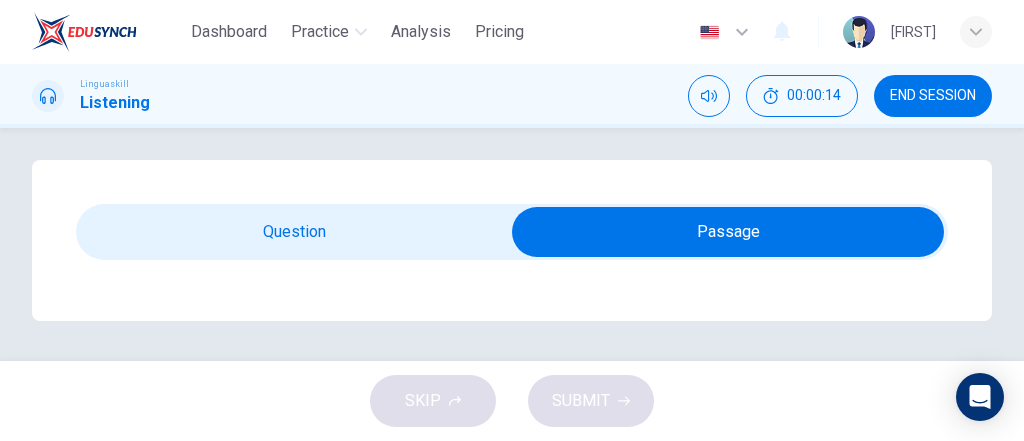 click at bounding box center (728, 232) 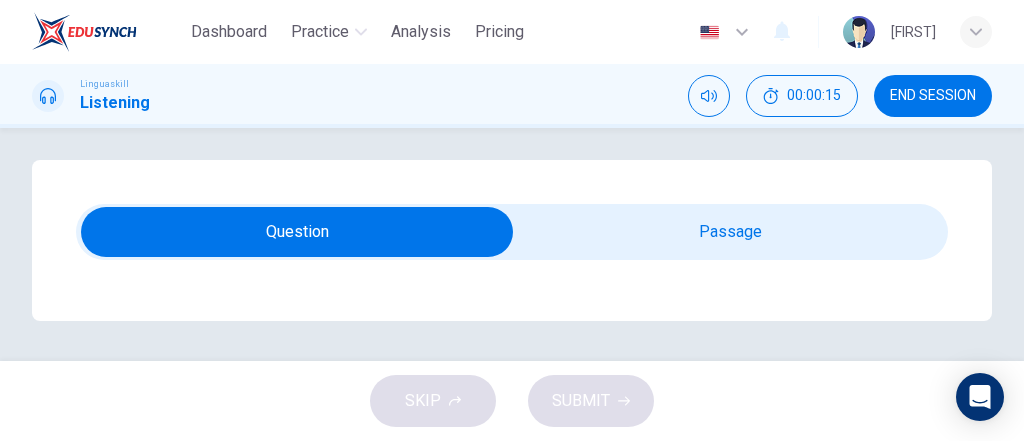 click on "Question 1 Listen and Select For this question, choose the correct answer.  On a real test, you will have have 10 seconds to read the question, and you will hear the recording twice. What type of cuisine are the speakers planning to have for dinner? A Chinese food B Italian food C Indian food Listen to a conversation about dinner plans. 00m 12s" at bounding box center [512, 240] 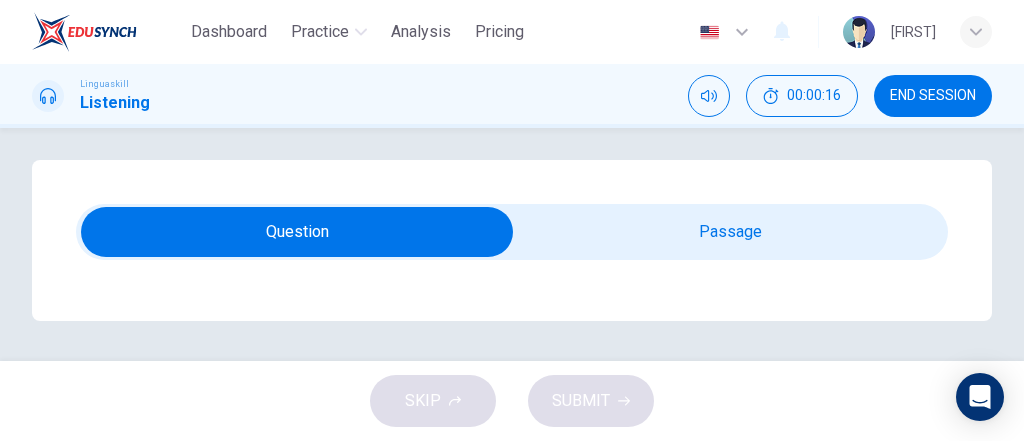 click at bounding box center [297, 232] 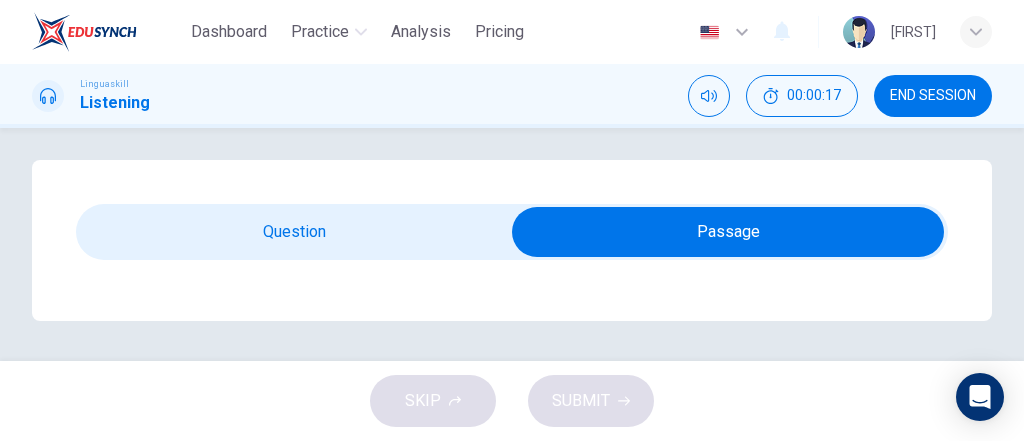 click at bounding box center (728, 232) 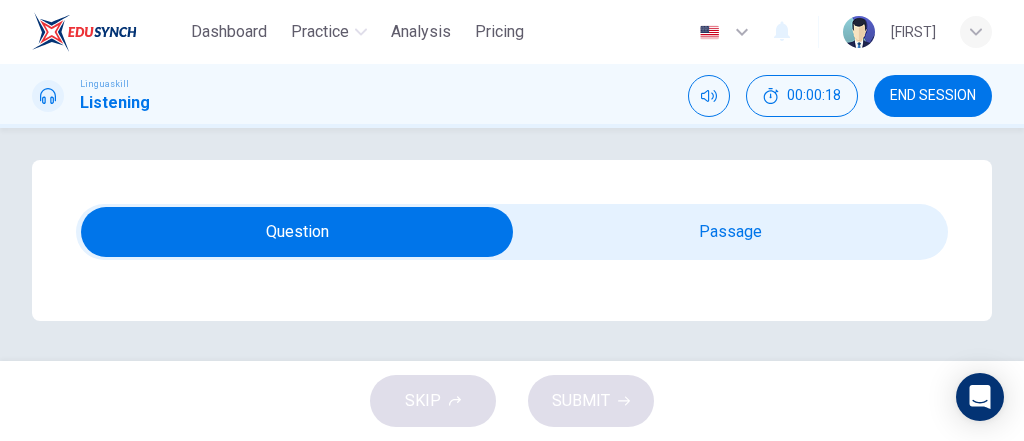 click at bounding box center (297, 232) 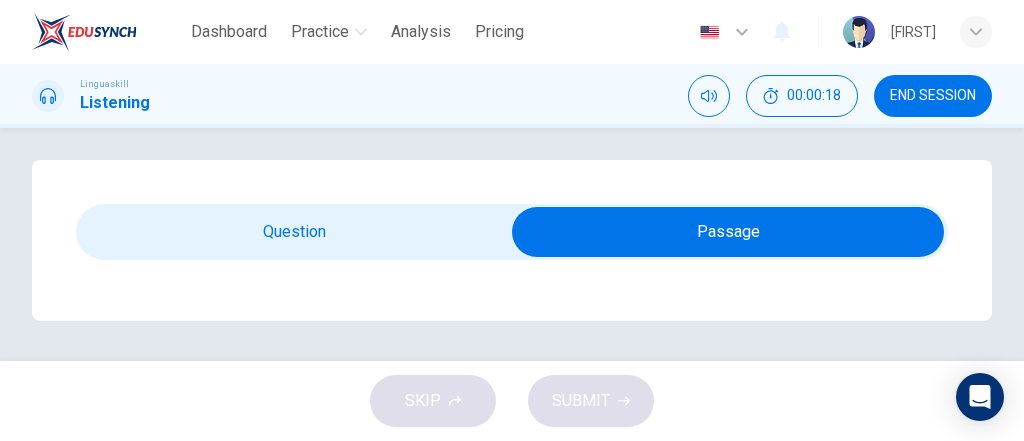 click at bounding box center (728, 232) 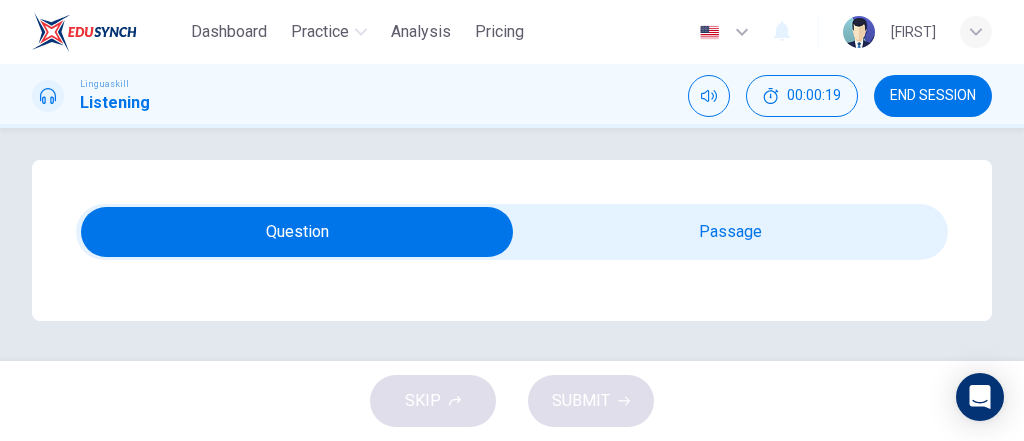 click 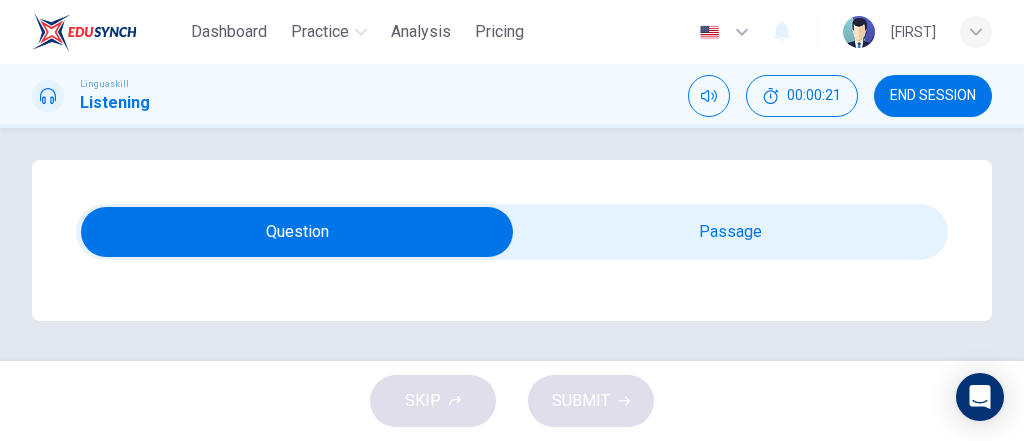 click on "SKIP SUBMIT" at bounding box center (512, 401) 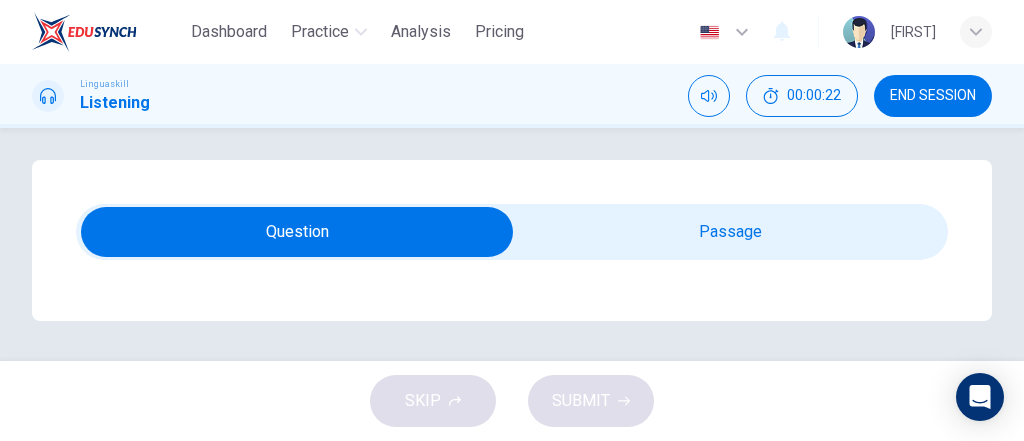 click on "SKIP SUBMIT" at bounding box center (512, 401) 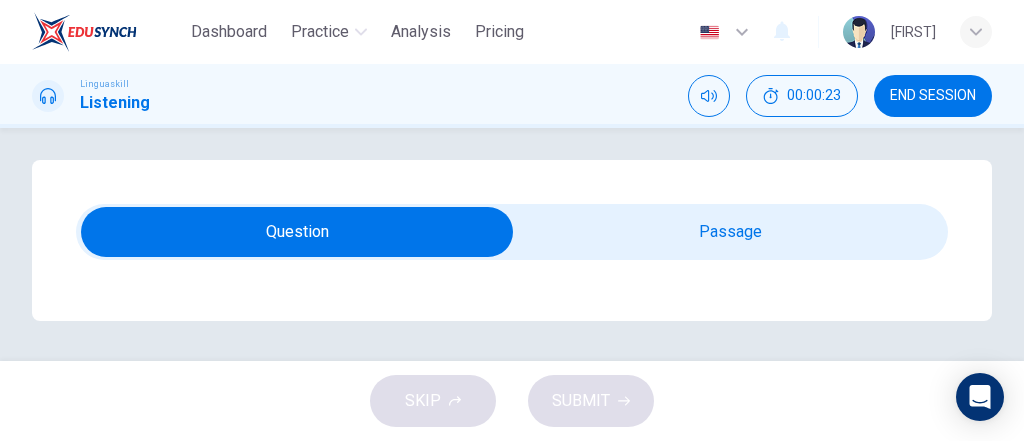 click at bounding box center [297, 232] 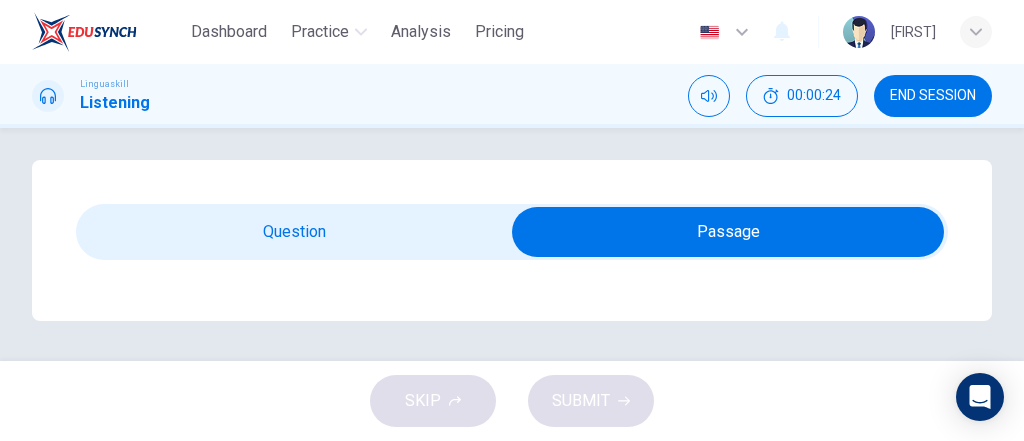drag, startPoint x: 978, startPoint y: 79, endPoint x: 594, endPoint y: 75, distance: 384.02084 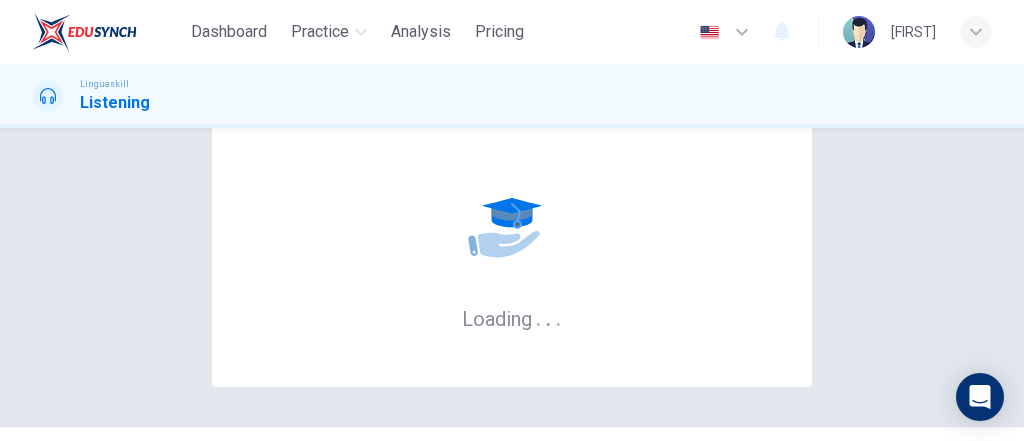 scroll, scrollTop: 104, scrollLeft: 0, axis: vertical 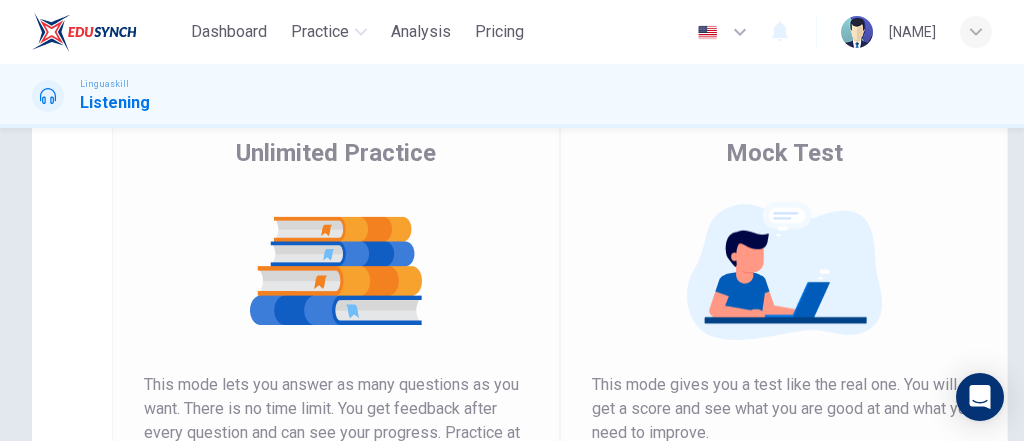 click at bounding box center (336, 271) 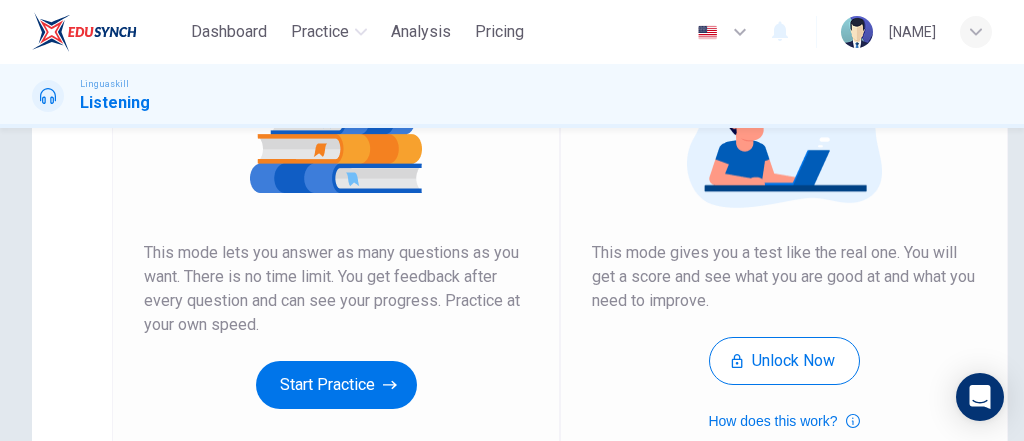 scroll, scrollTop: 480, scrollLeft: 0, axis: vertical 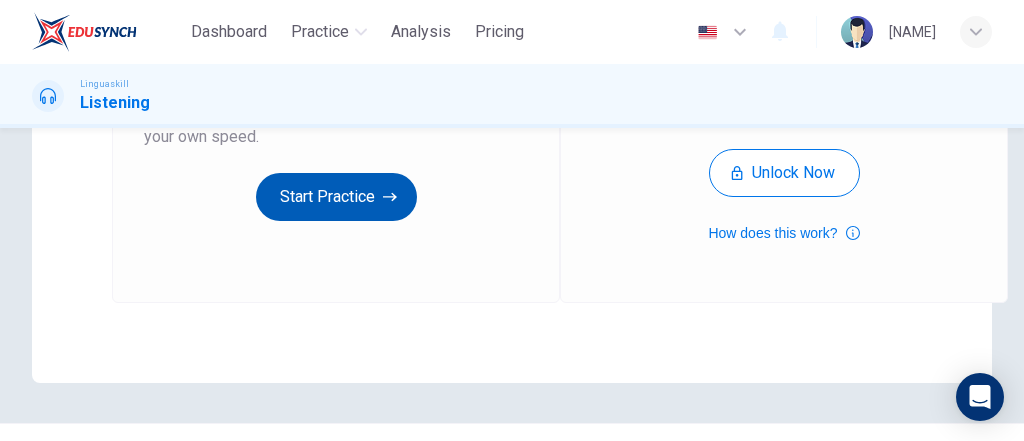 click on "Start Practice" at bounding box center [336, 197] 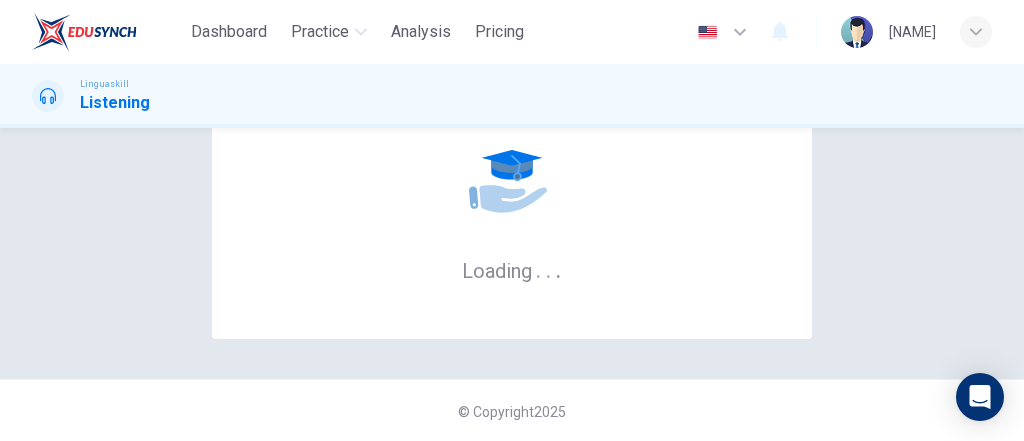 scroll, scrollTop: 104, scrollLeft: 0, axis: vertical 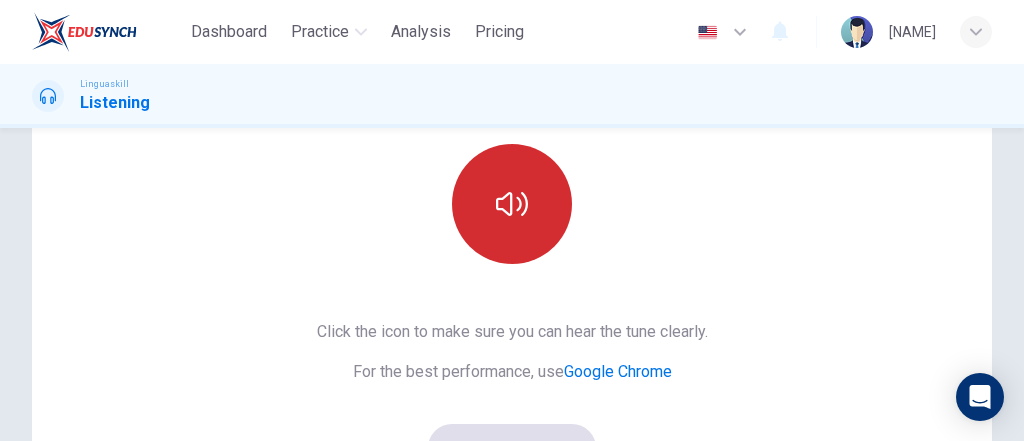 click at bounding box center (512, 204) 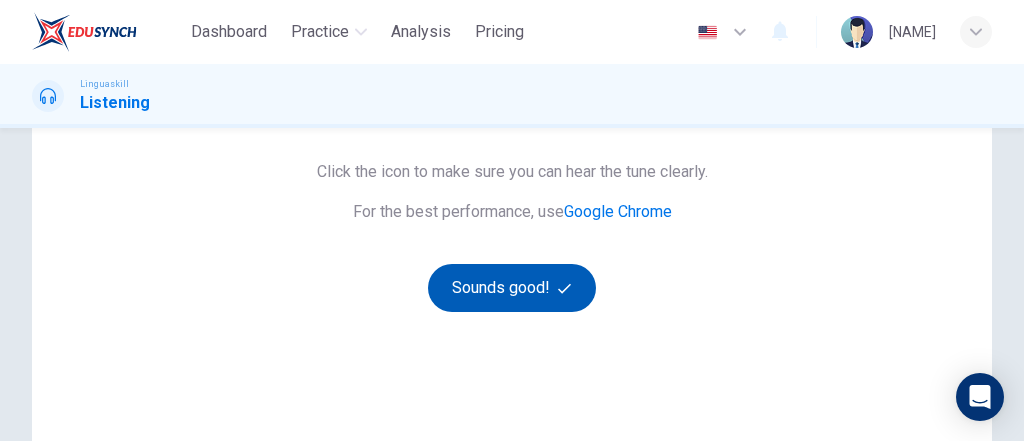 click on "Sounds good!" at bounding box center (512, 288) 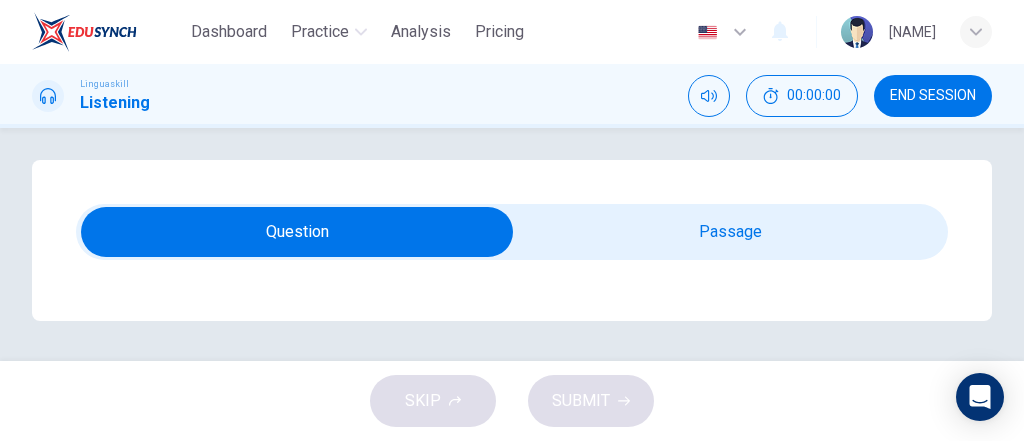 scroll, scrollTop: 8, scrollLeft: 0, axis: vertical 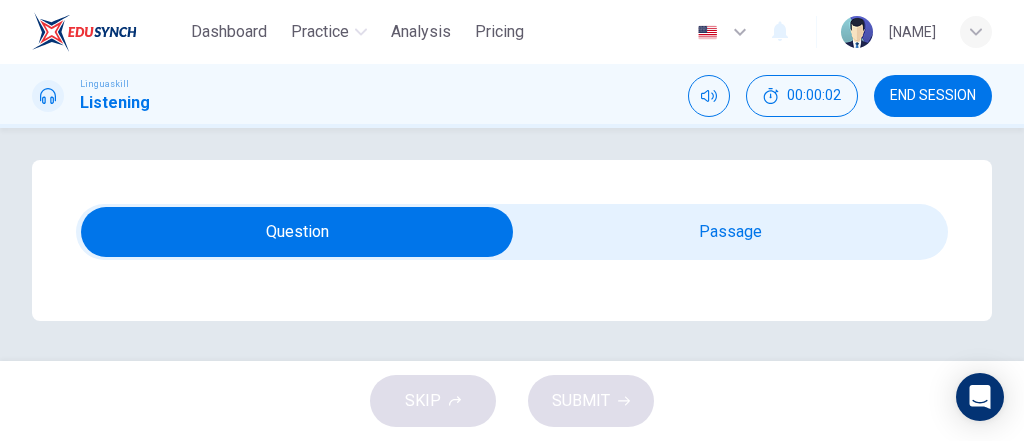 click at bounding box center (297, 232) 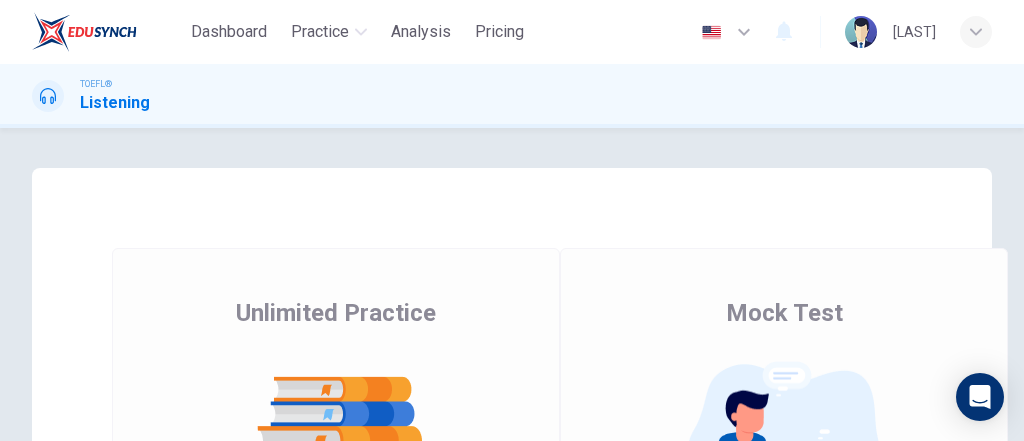 scroll, scrollTop: 0, scrollLeft: 0, axis: both 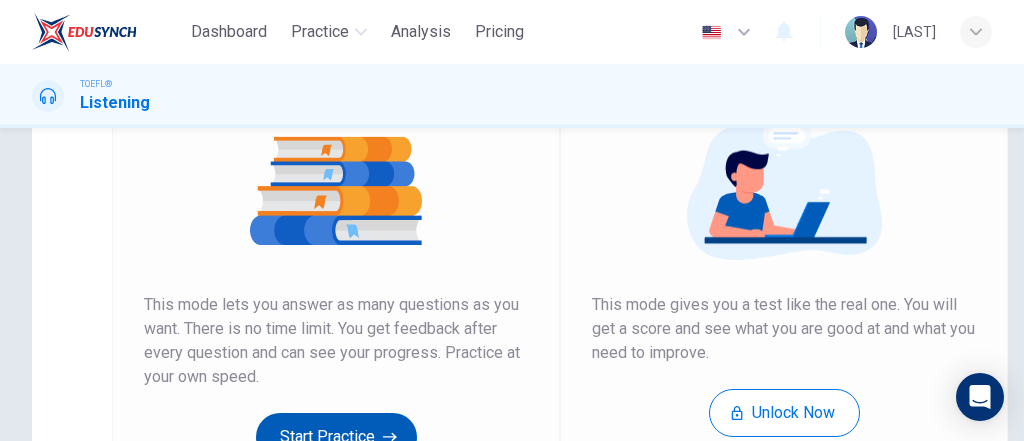 click on "Start Practice" at bounding box center (336, 437) 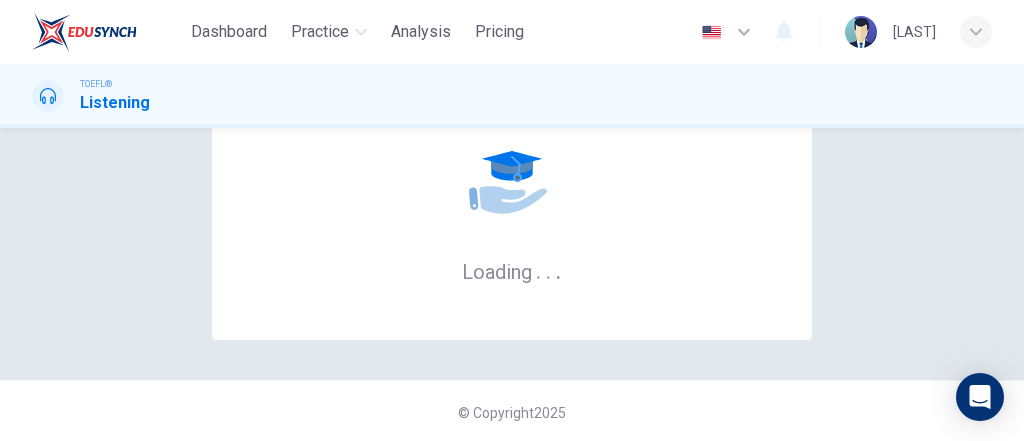 scroll, scrollTop: 104, scrollLeft: 0, axis: vertical 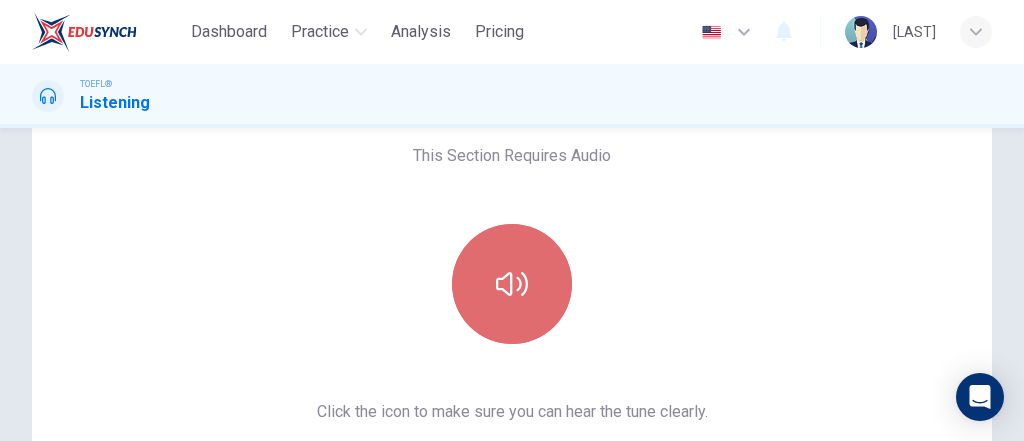 click 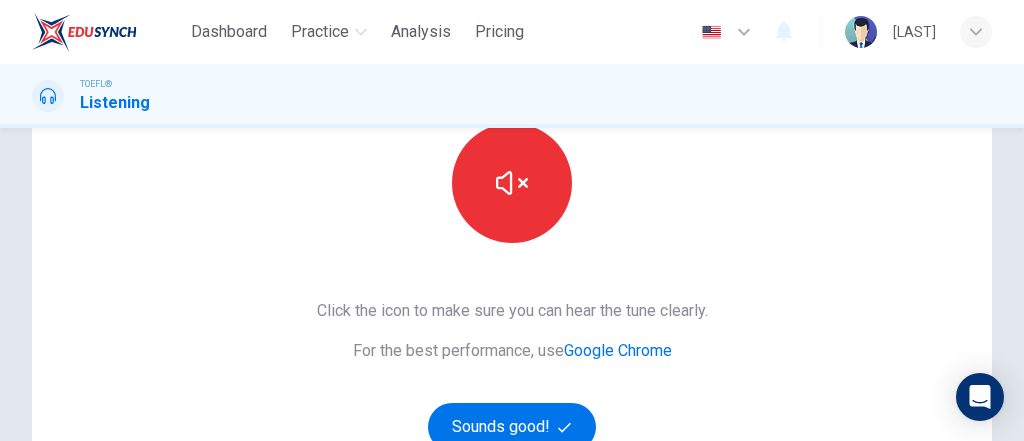 scroll, scrollTop: 264, scrollLeft: 0, axis: vertical 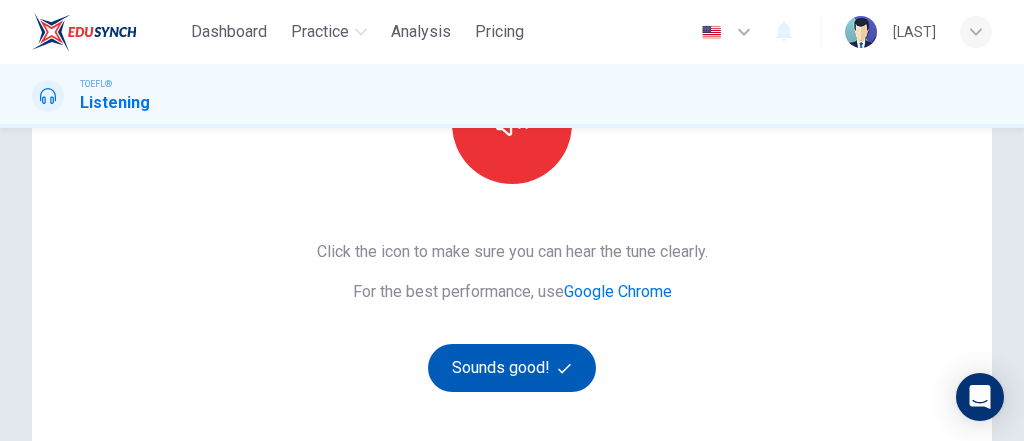 click on "Sounds good!" at bounding box center [512, 368] 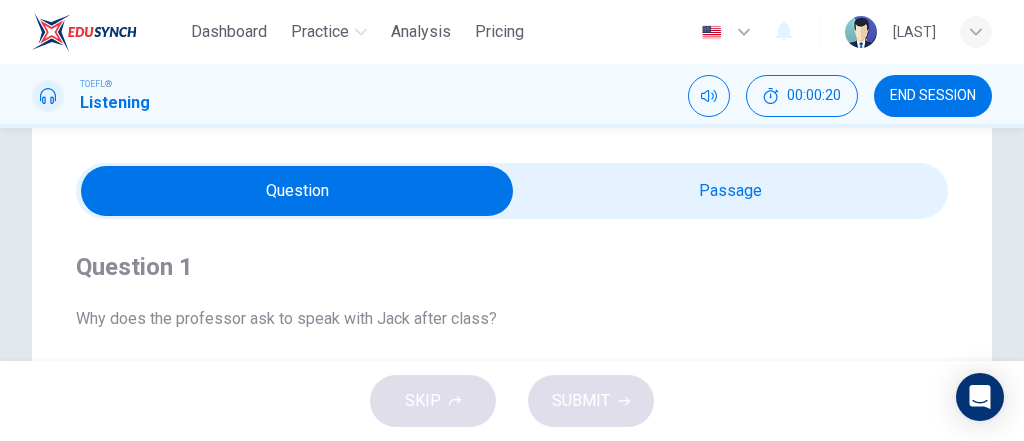 scroll, scrollTop: 24, scrollLeft: 0, axis: vertical 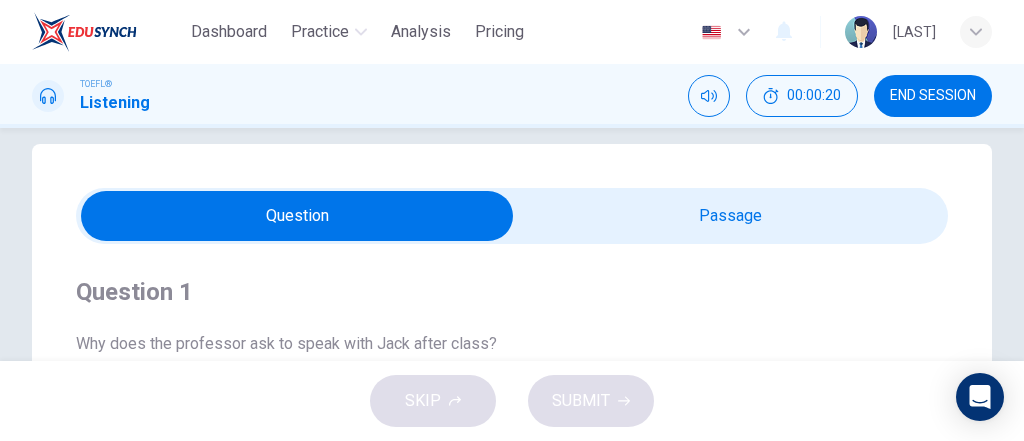 click at bounding box center (297, 216) 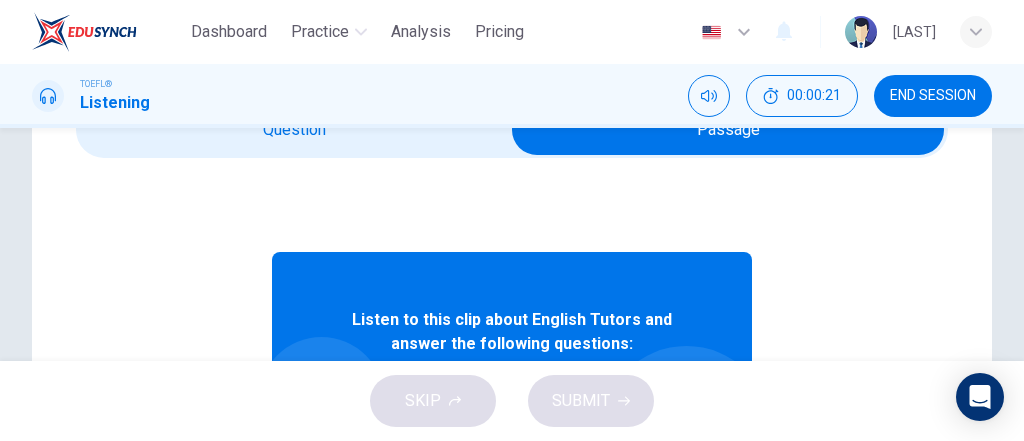 scroll, scrollTop: 264, scrollLeft: 0, axis: vertical 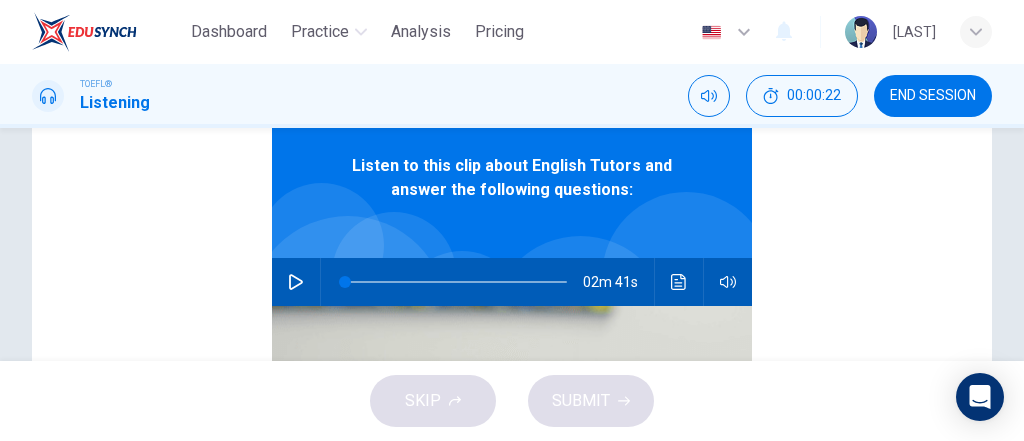 click 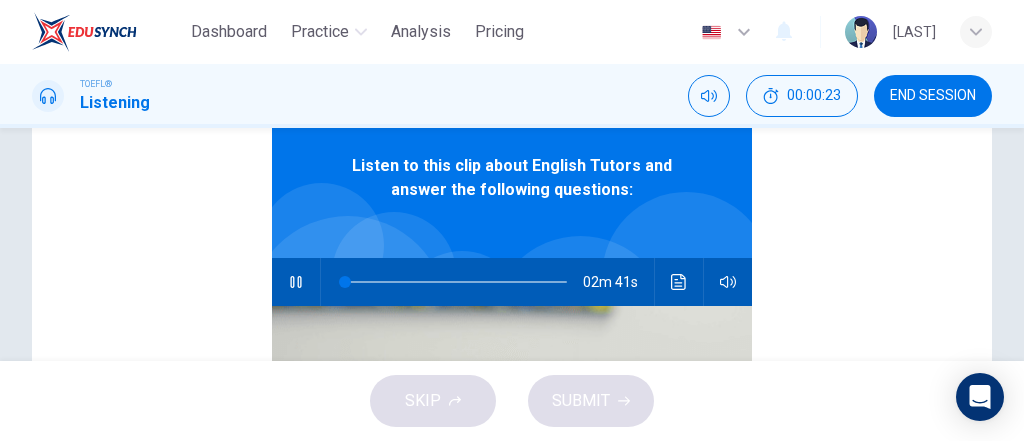 scroll, scrollTop: 112, scrollLeft: 0, axis: vertical 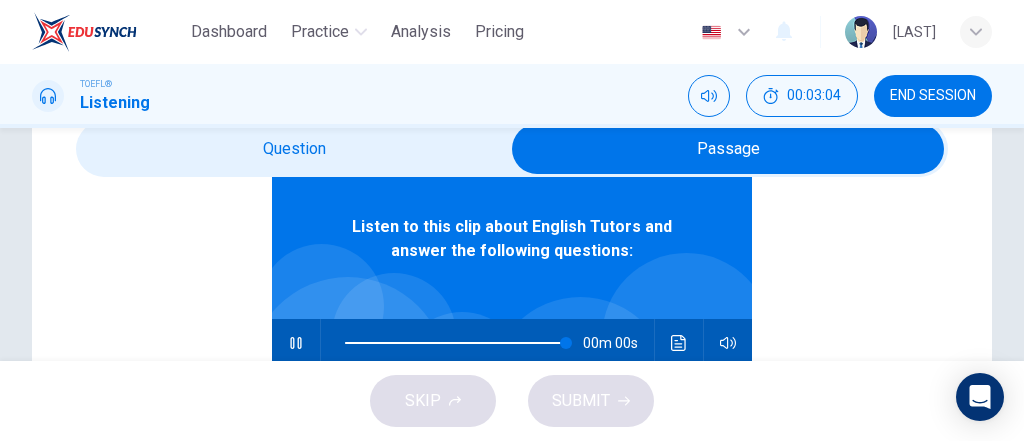 type on "0" 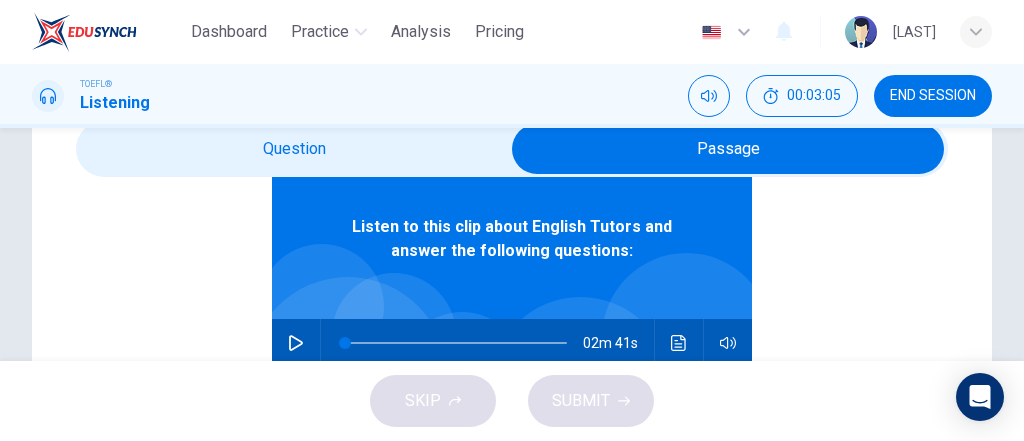 click at bounding box center (728, 149) 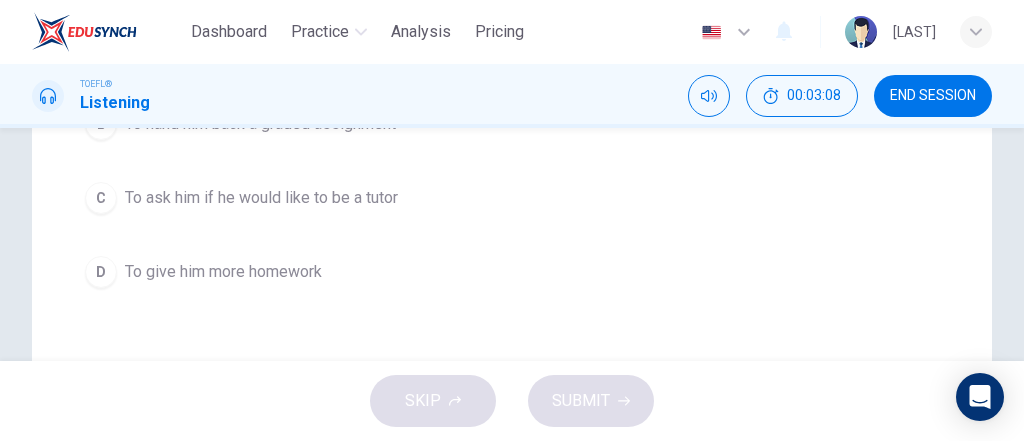 scroll, scrollTop: 411, scrollLeft: 0, axis: vertical 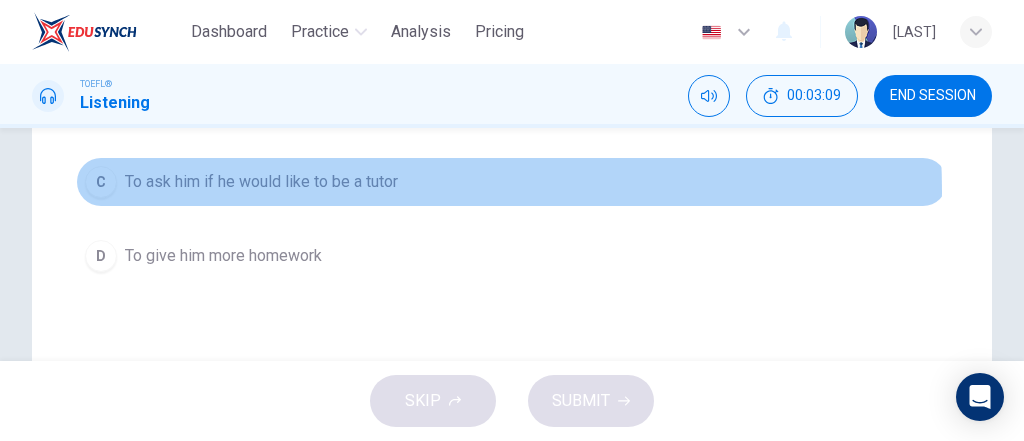 click on "To ask him if he would like to be a tutor" at bounding box center [261, 182] 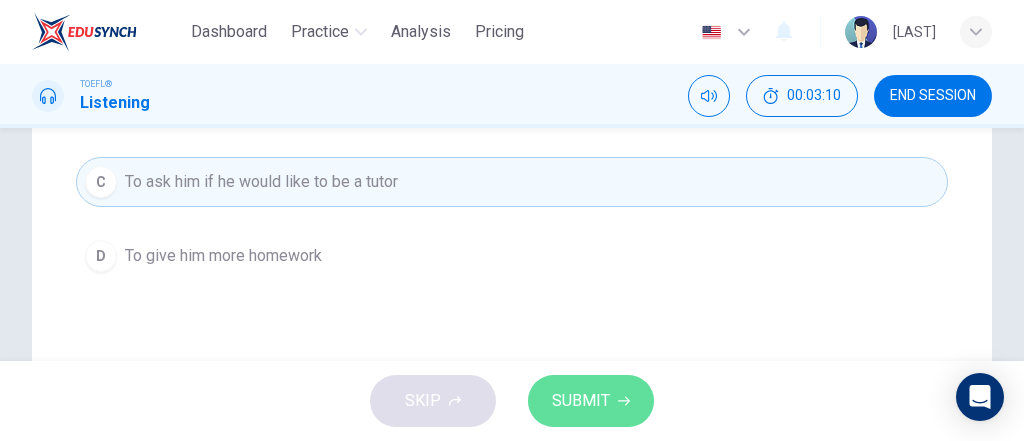 click on "SUBMIT" at bounding box center (581, 401) 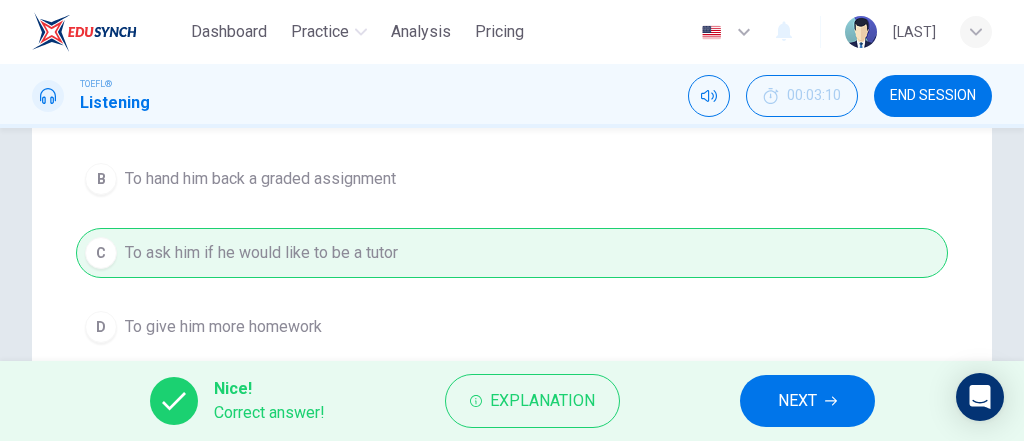 scroll, scrollTop: 571, scrollLeft: 0, axis: vertical 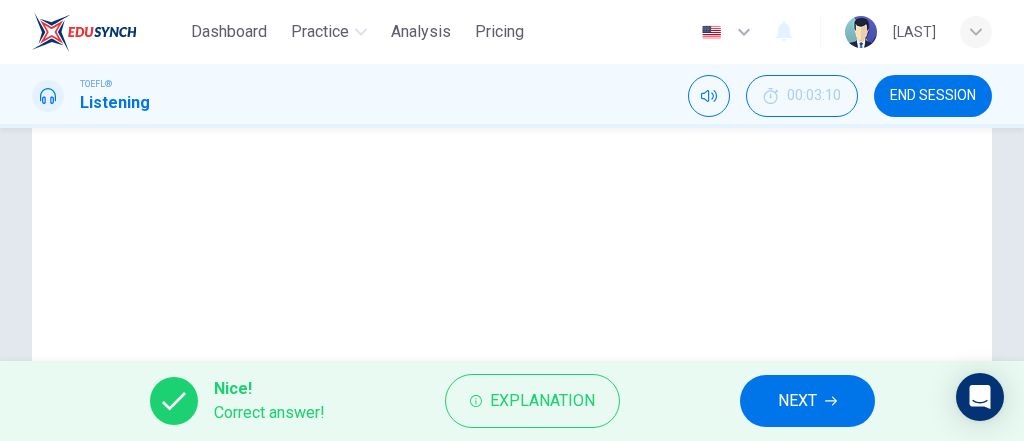 click on "NEXT" at bounding box center (797, 401) 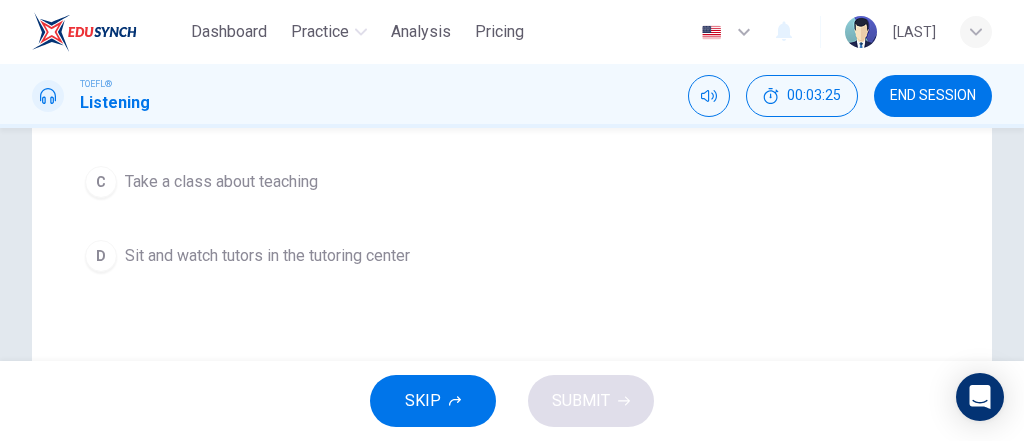 scroll, scrollTop: 331, scrollLeft: 0, axis: vertical 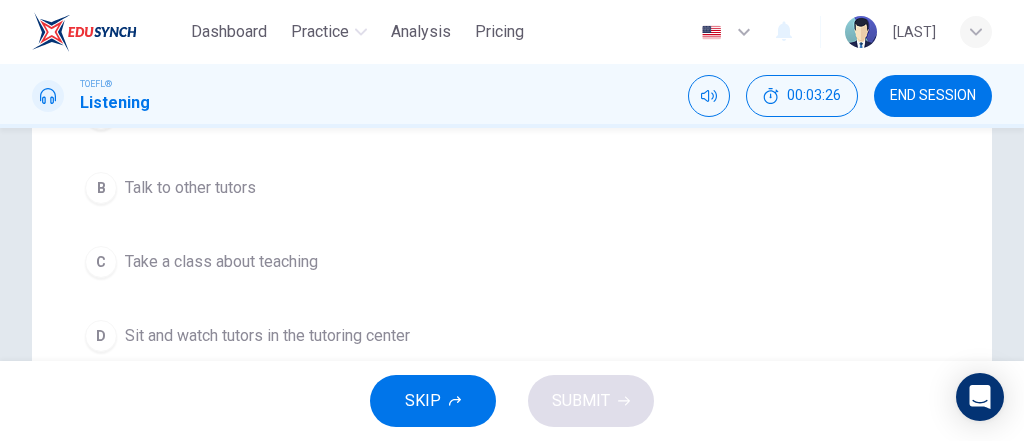 click on "Take a class about teaching" at bounding box center [221, 262] 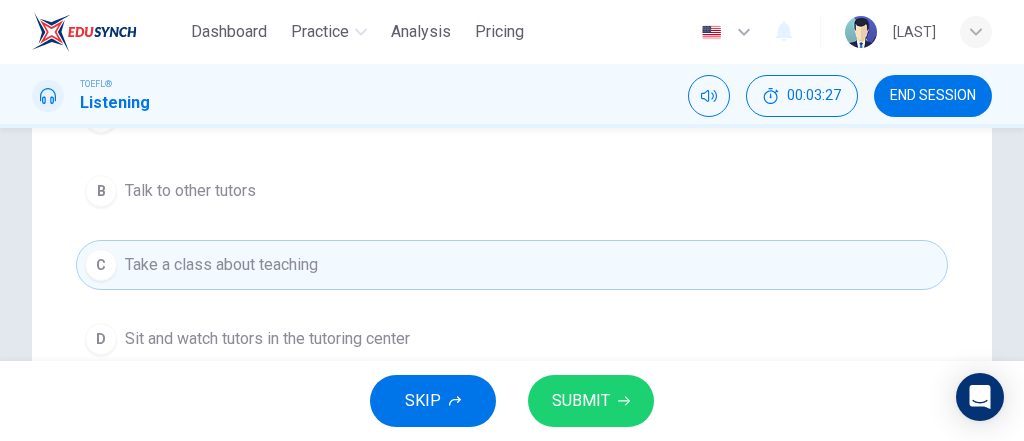 scroll, scrollTop: 331, scrollLeft: 0, axis: vertical 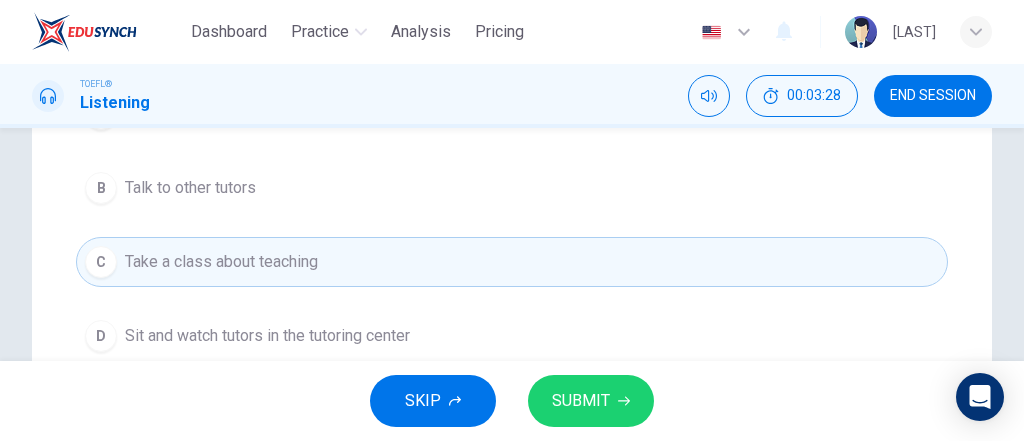 click on "SUBMIT" at bounding box center [581, 401] 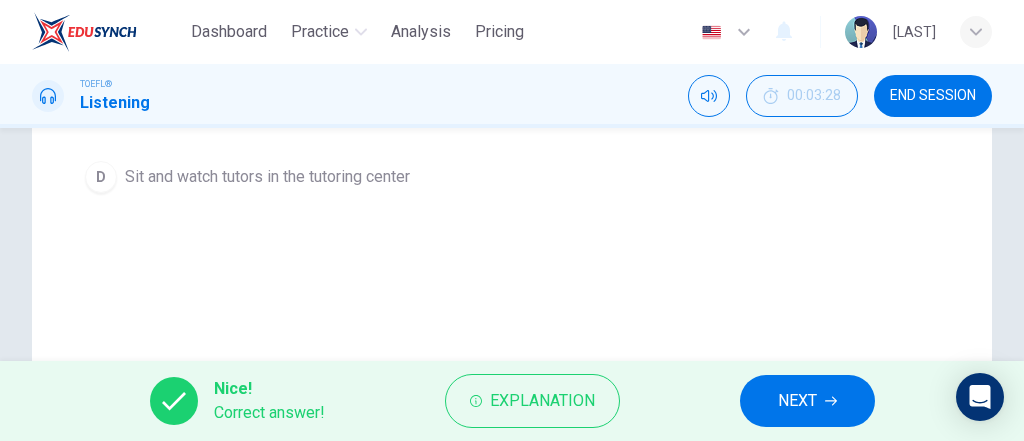 scroll, scrollTop: 491, scrollLeft: 0, axis: vertical 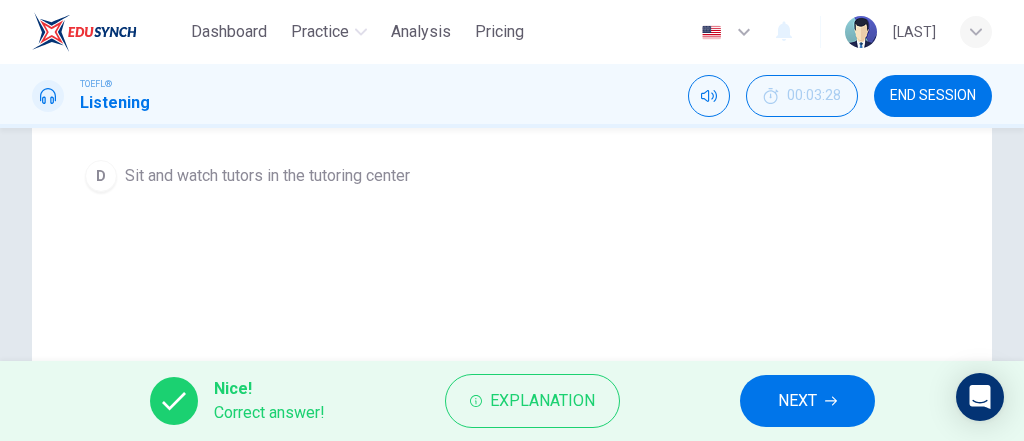 click on "NEXT" at bounding box center [807, 401] 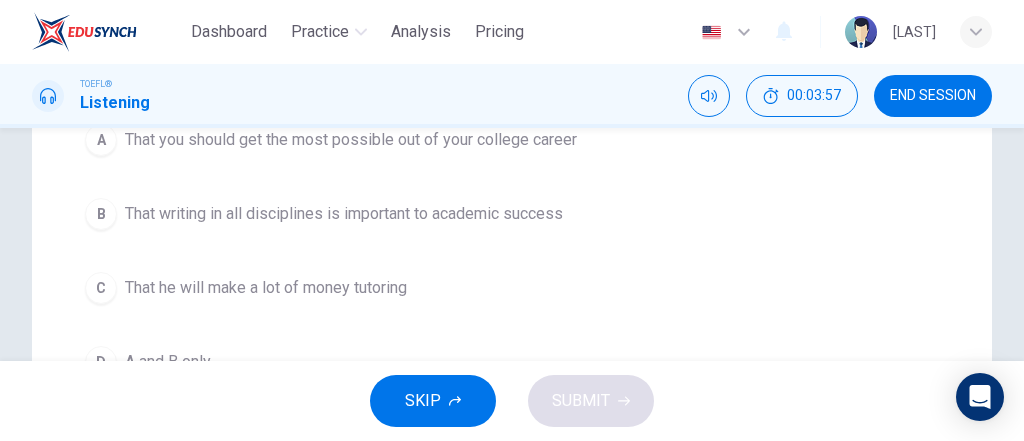 scroll, scrollTop: 331, scrollLeft: 0, axis: vertical 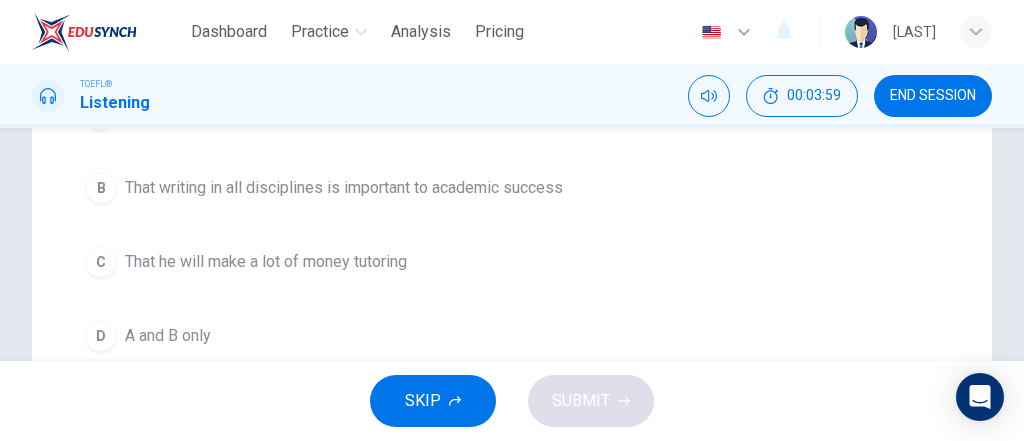 click on "A and B only" at bounding box center (168, 336) 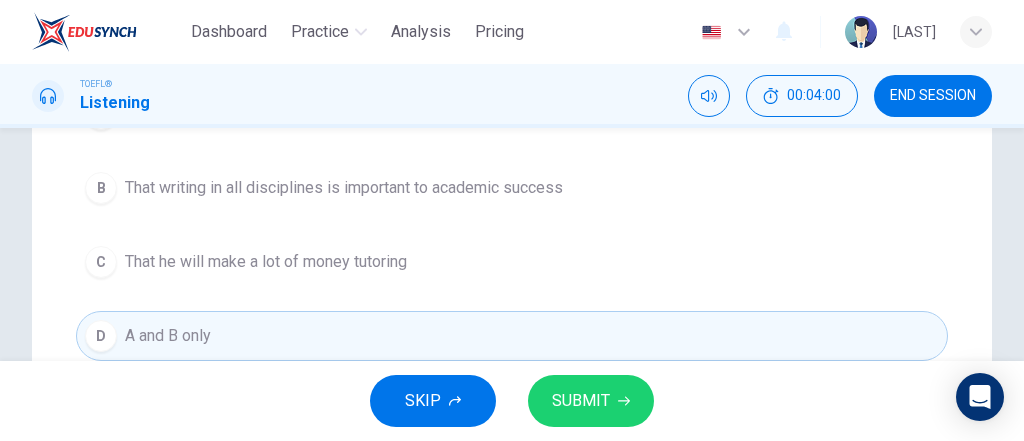 click on "SUBMIT" at bounding box center (581, 401) 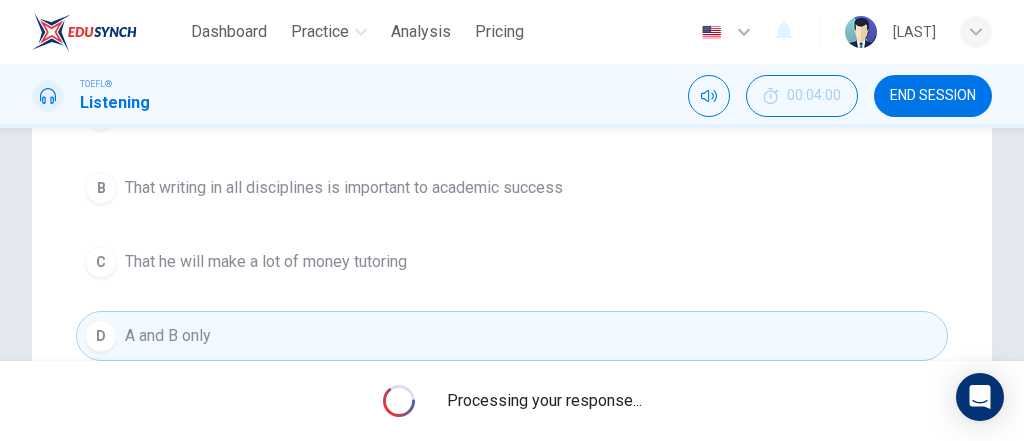 scroll, scrollTop: 491, scrollLeft: 0, axis: vertical 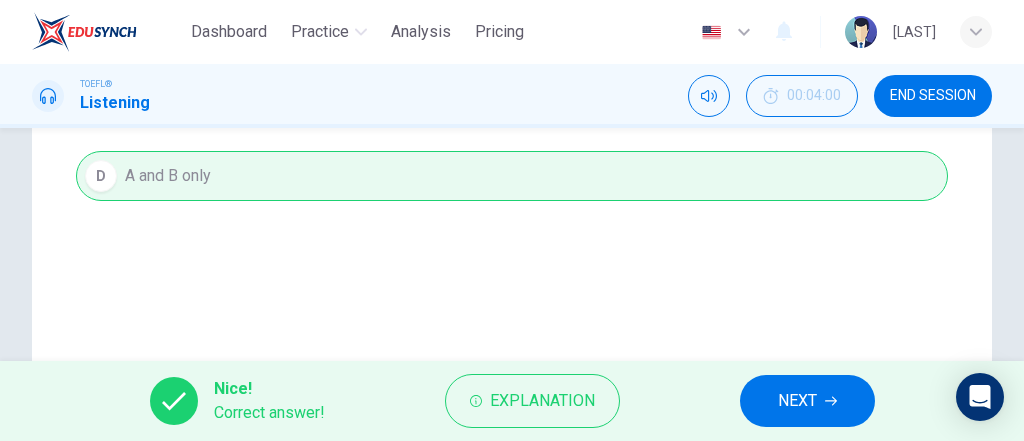 click on "NEXT" at bounding box center (797, 401) 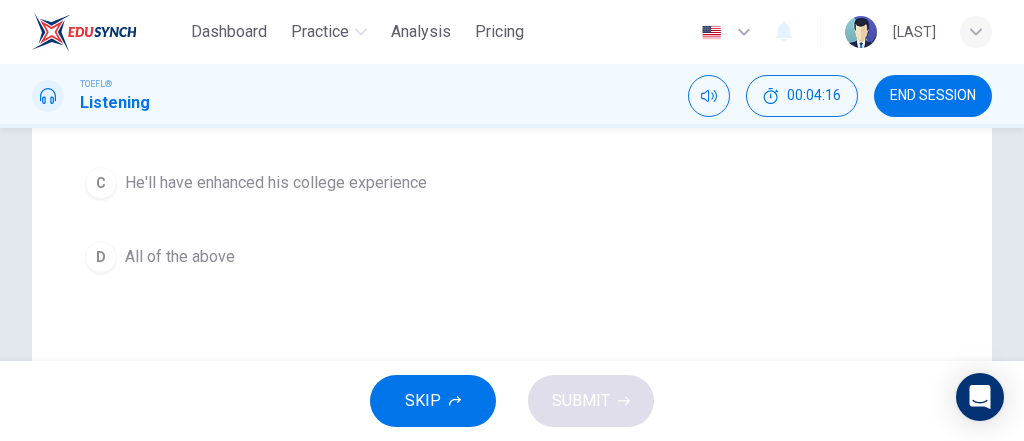 scroll, scrollTop: 411, scrollLeft: 0, axis: vertical 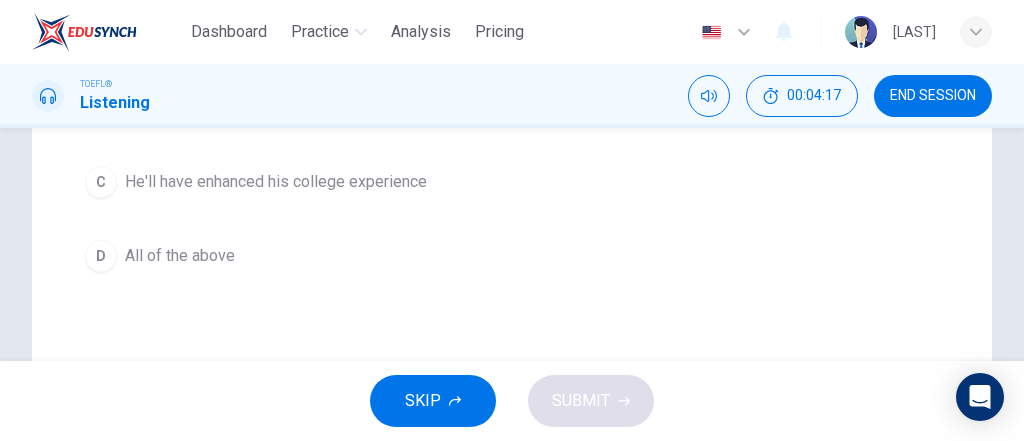 click on "D All of the above" at bounding box center (512, 256) 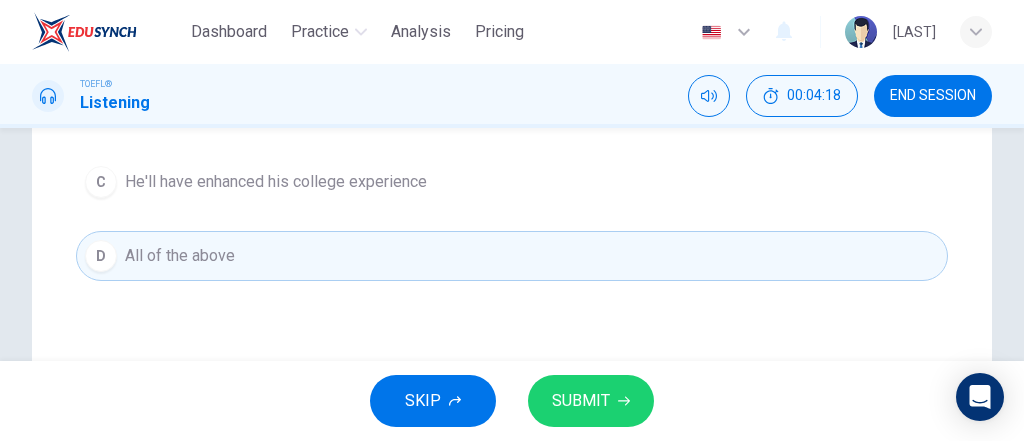 click on "SUBMIT" at bounding box center [581, 401] 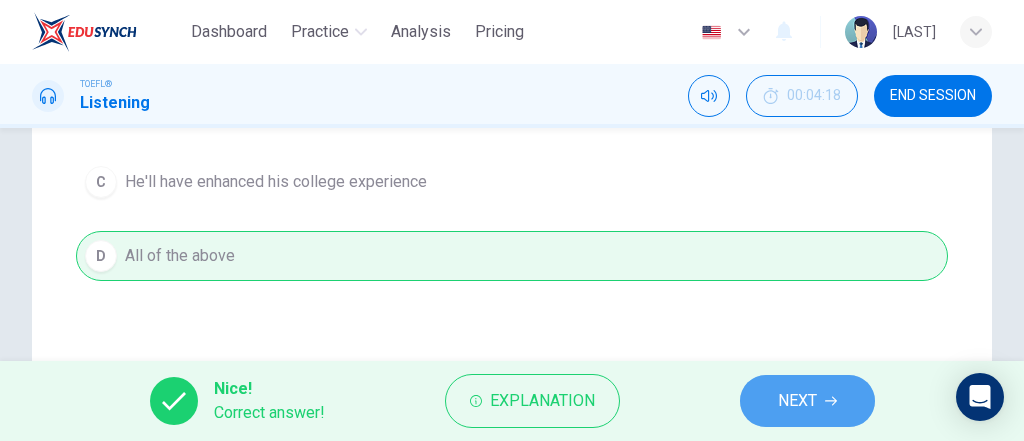 click on "NEXT" at bounding box center (797, 401) 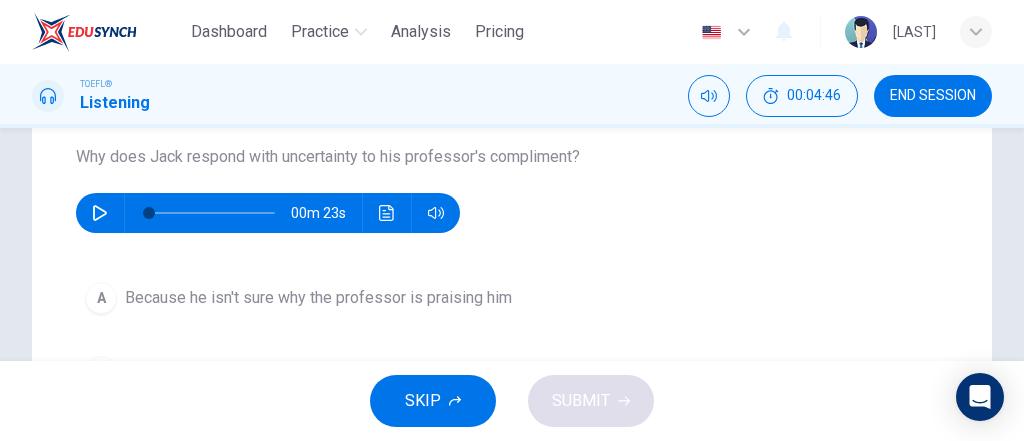 scroll, scrollTop: 171, scrollLeft: 0, axis: vertical 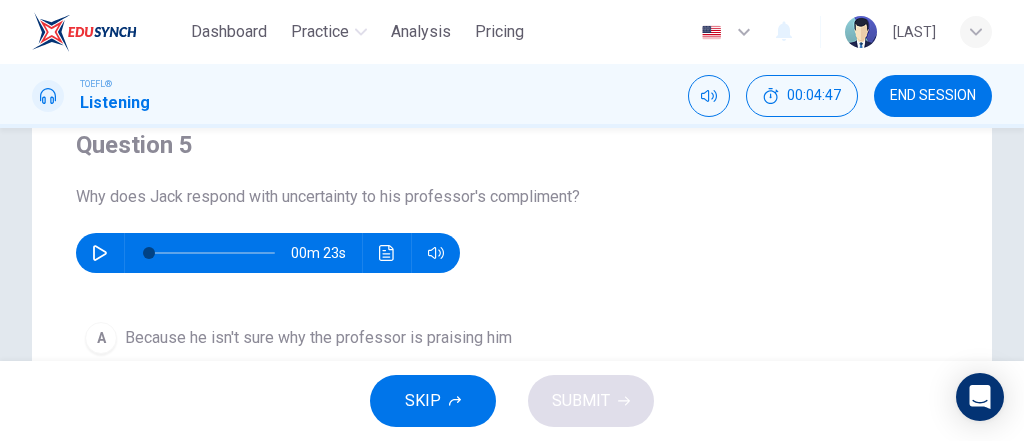 click 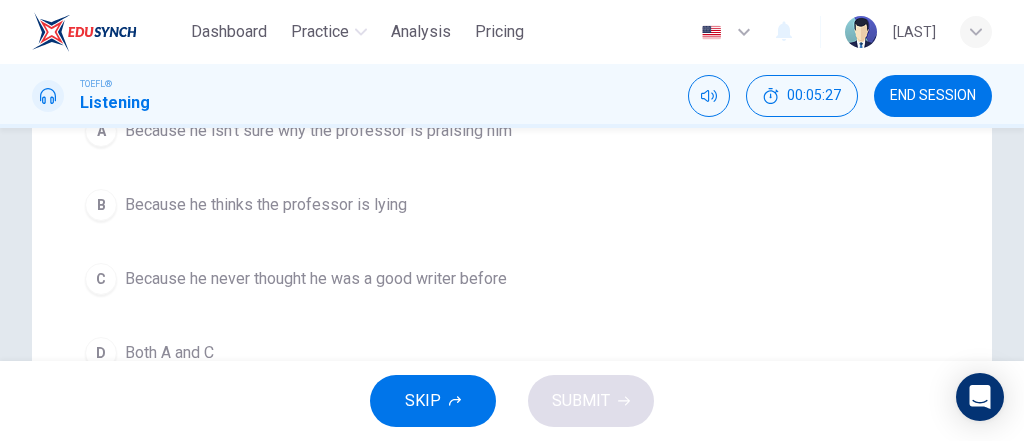 scroll, scrollTop: 411, scrollLeft: 0, axis: vertical 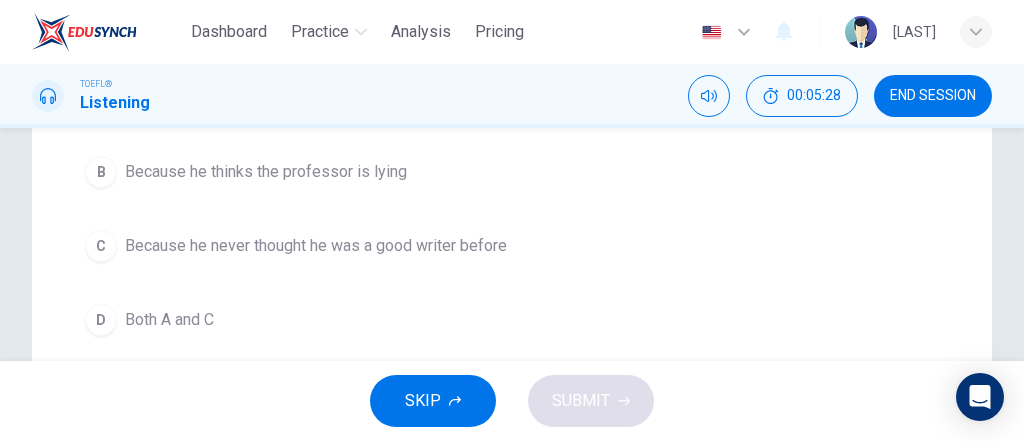 click on "Because he never thought he was a good writer before" at bounding box center (316, 246) 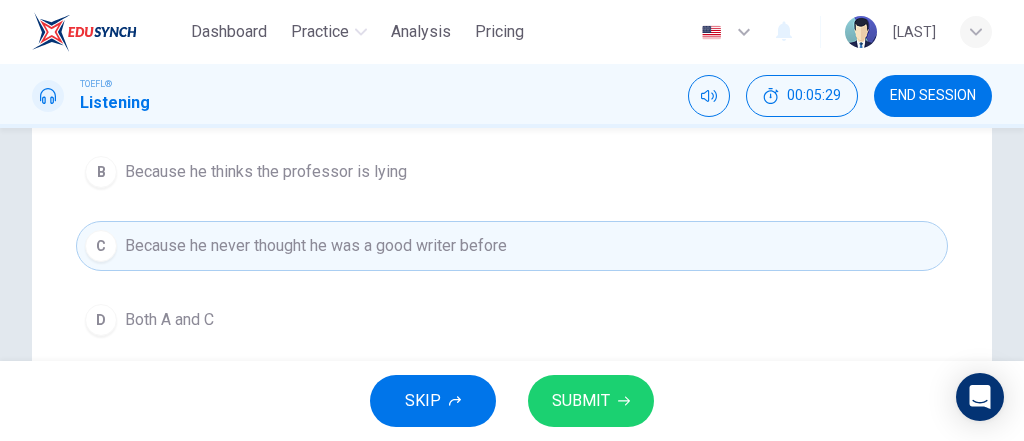 click on "SUBMIT" at bounding box center (591, 401) 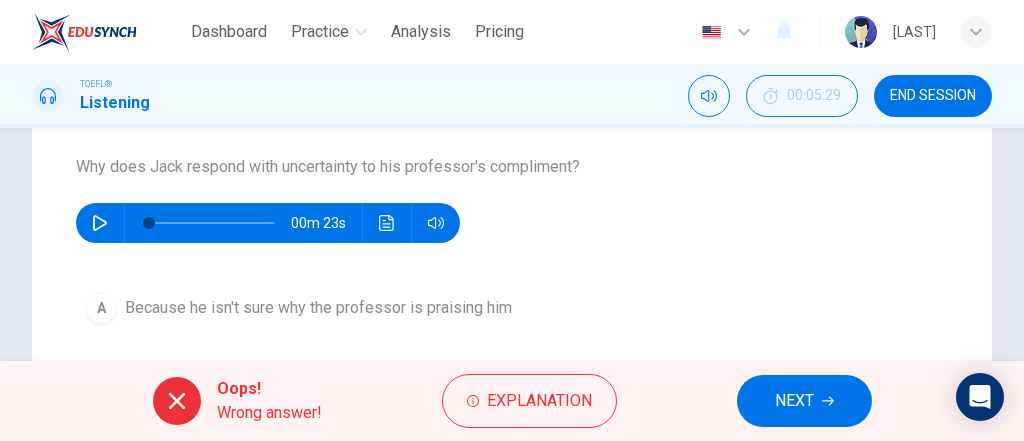 scroll, scrollTop: 171, scrollLeft: 0, axis: vertical 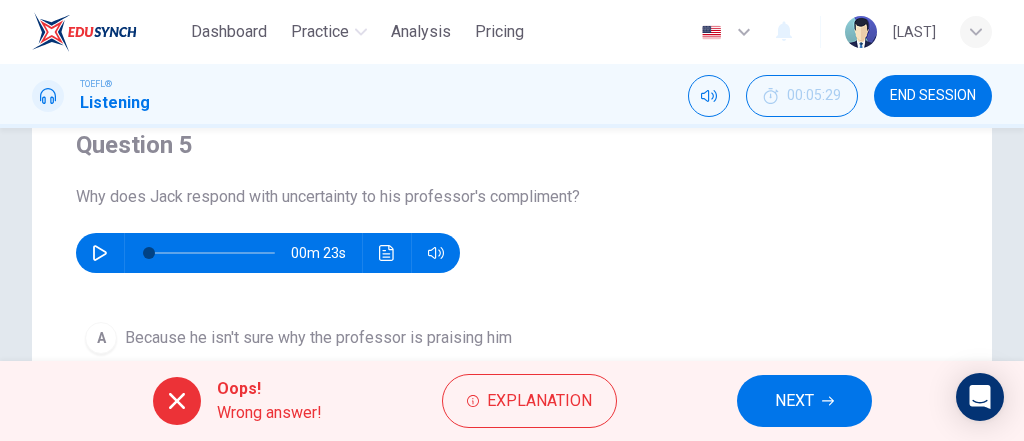 click 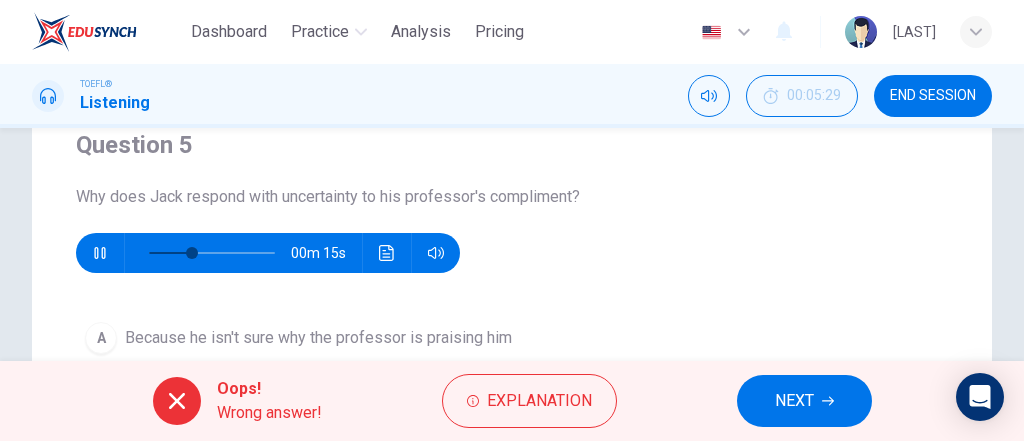 click at bounding box center [212, 253] 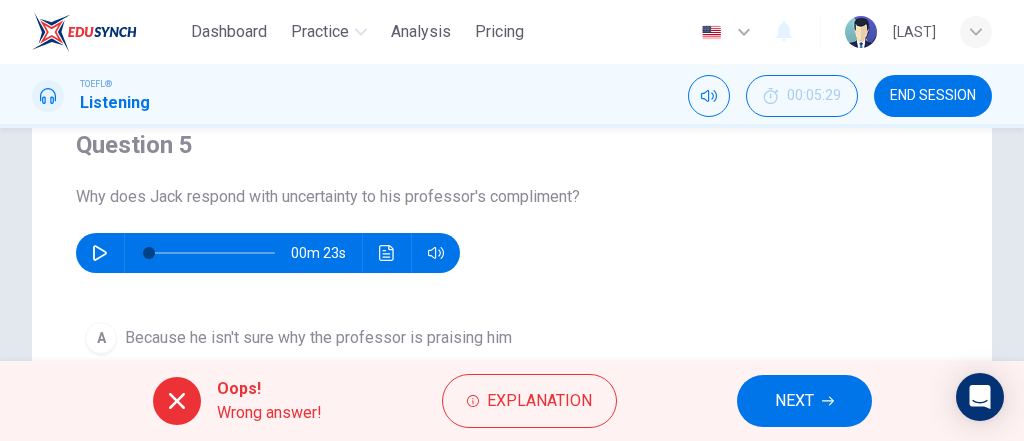 click 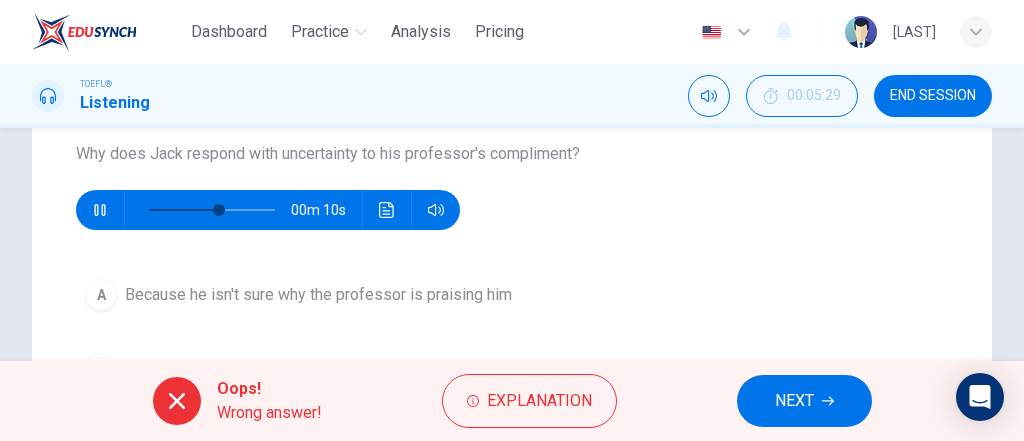 scroll, scrollTop: 251, scrollLeft: 0, axis: vertical 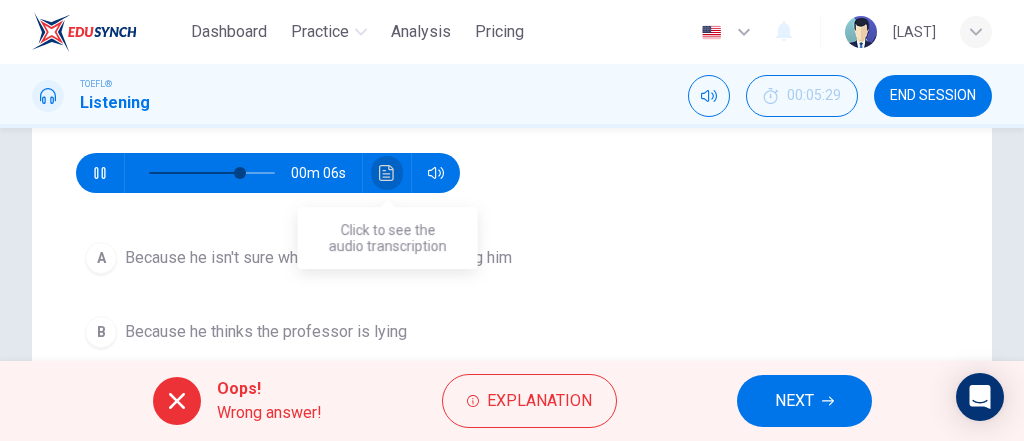 click 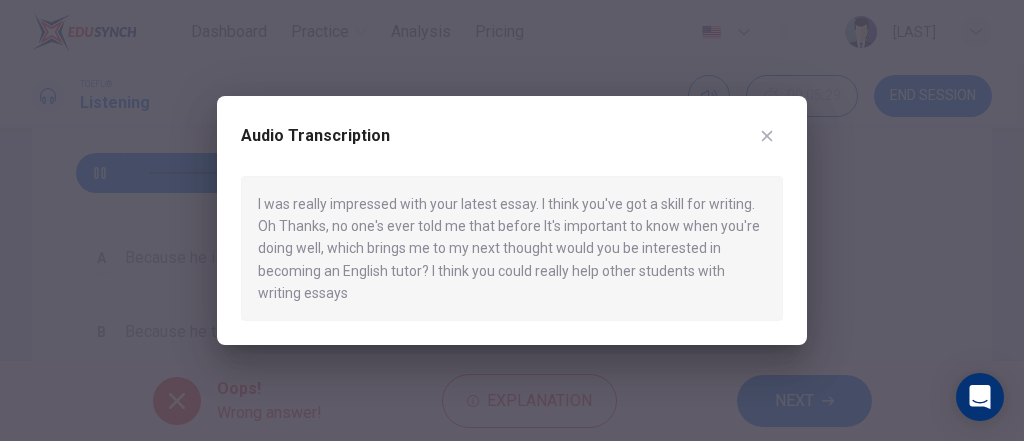 type on "0" 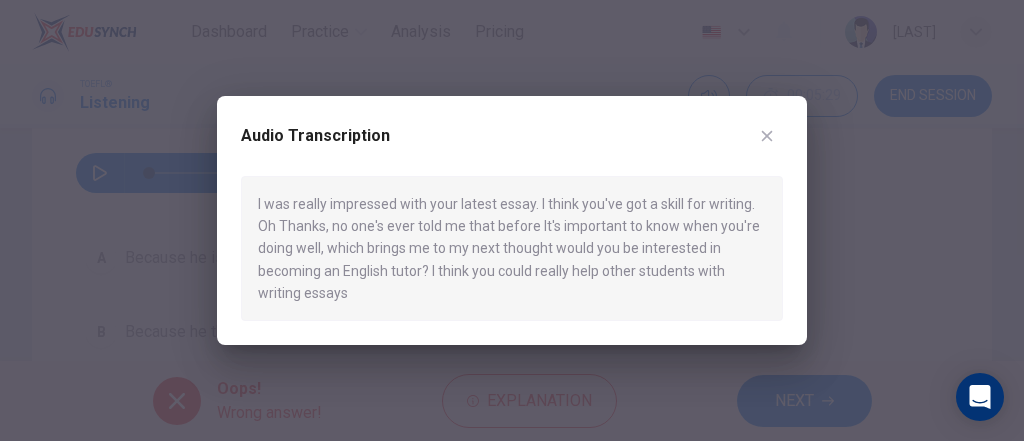 click 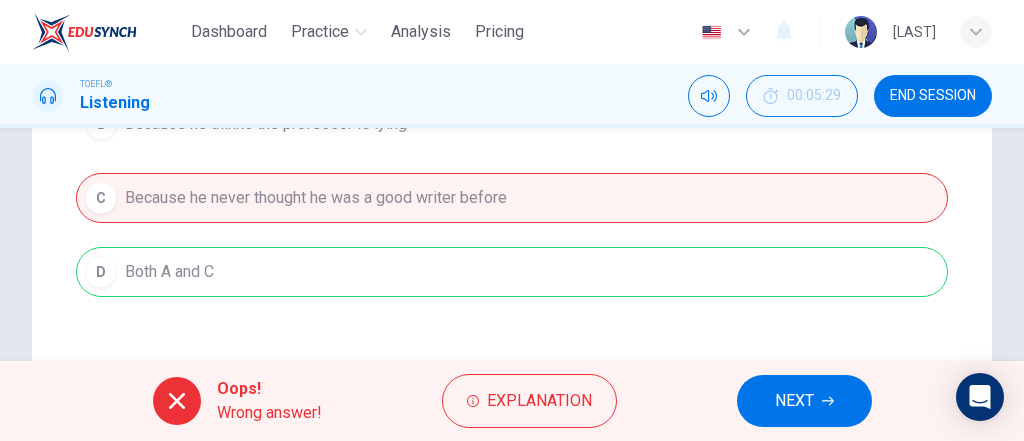 scroll, scrollTop: 411, scrollLeft: 0, axis: vertical 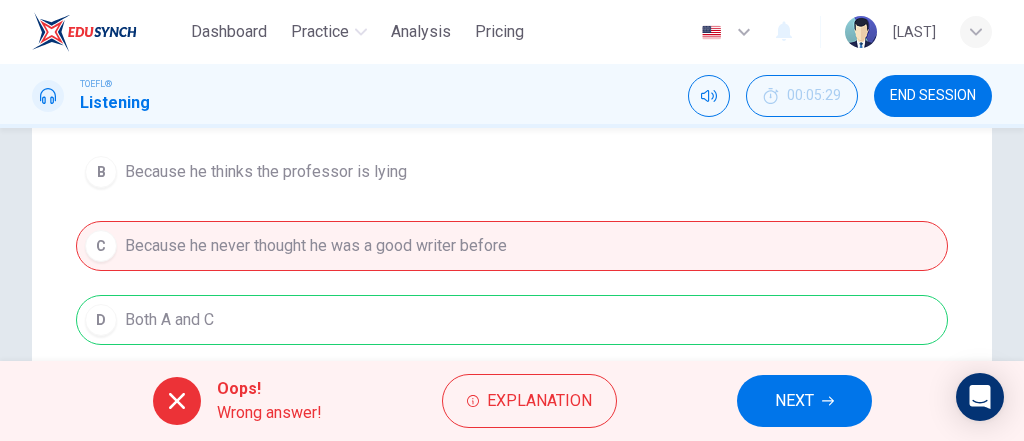 click on "NEXT" at bounding box center (804, 401) 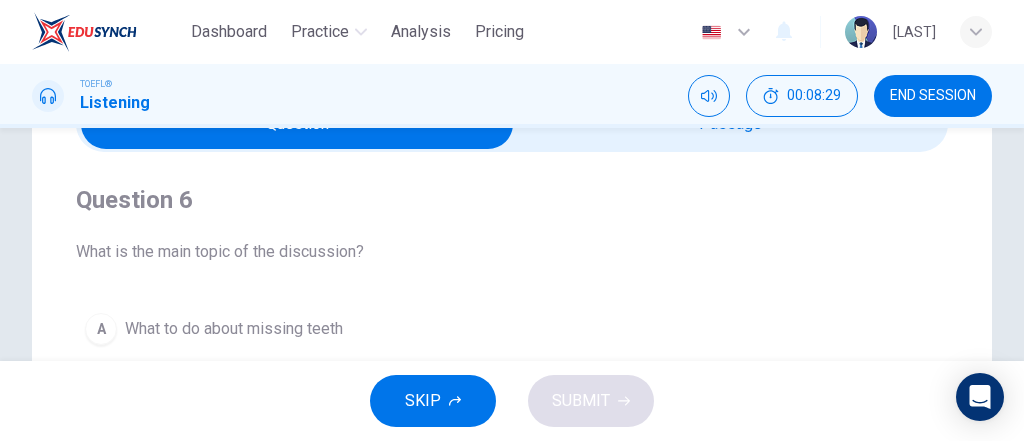 scroll, scrollTop: 80, scrollLeft: 0, axis: vertical 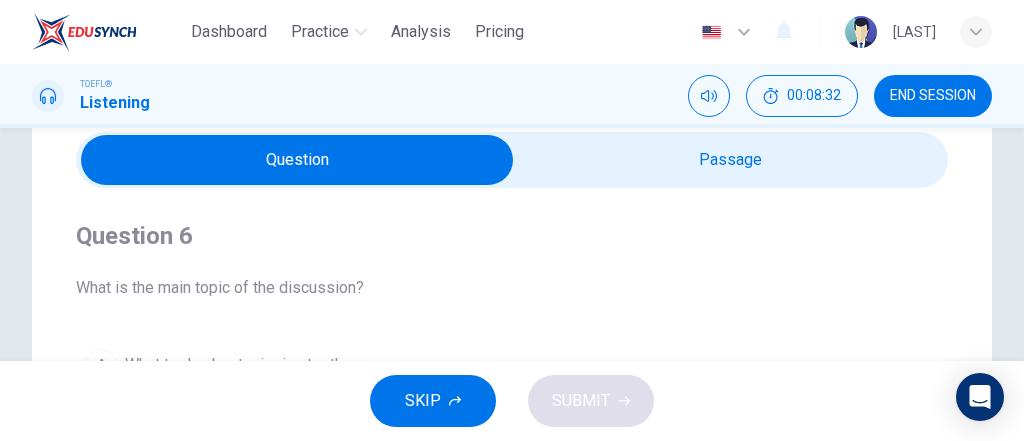 click at bounding box center (297, 160) 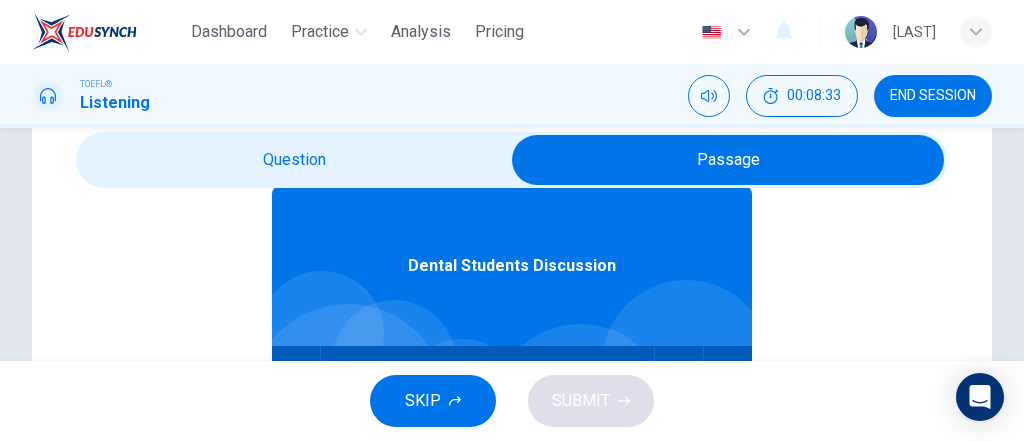 scroll, scrollTop: 112, scrollLeft: 0, axis: vertical 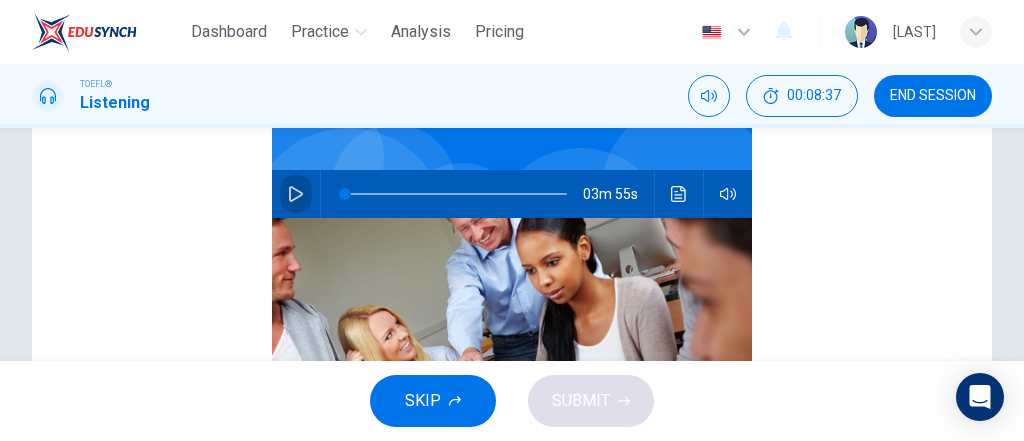 click 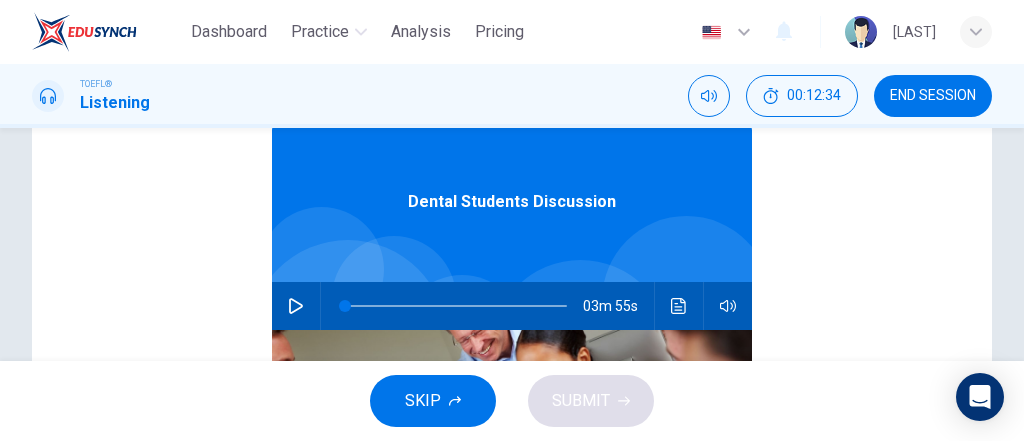 scroll, scrollTop: 0, scrollLeft: 0, axis: both 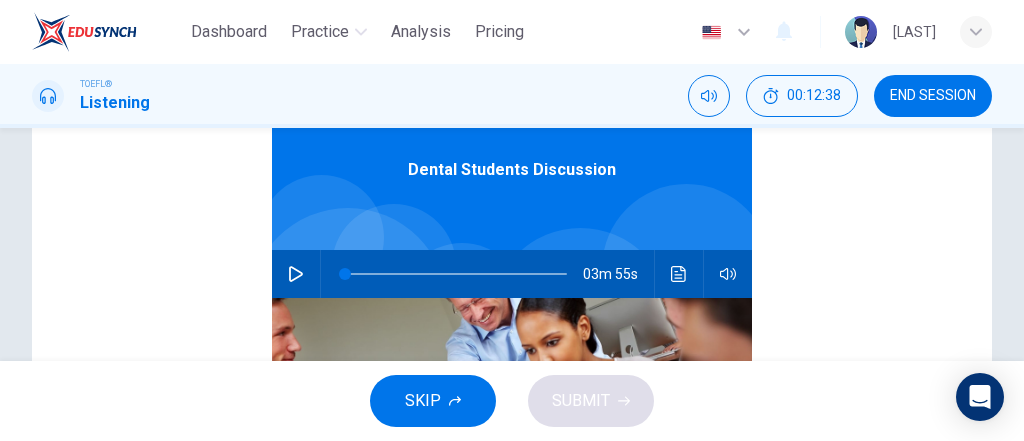 click at bounding box center [296, 274] 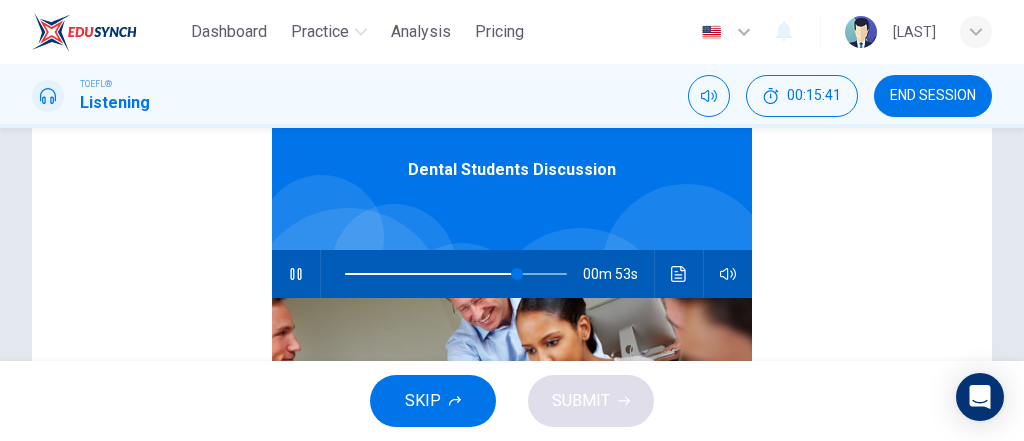 scroll, scrollTop: 240, scrollLeft: 0, axis: vertical 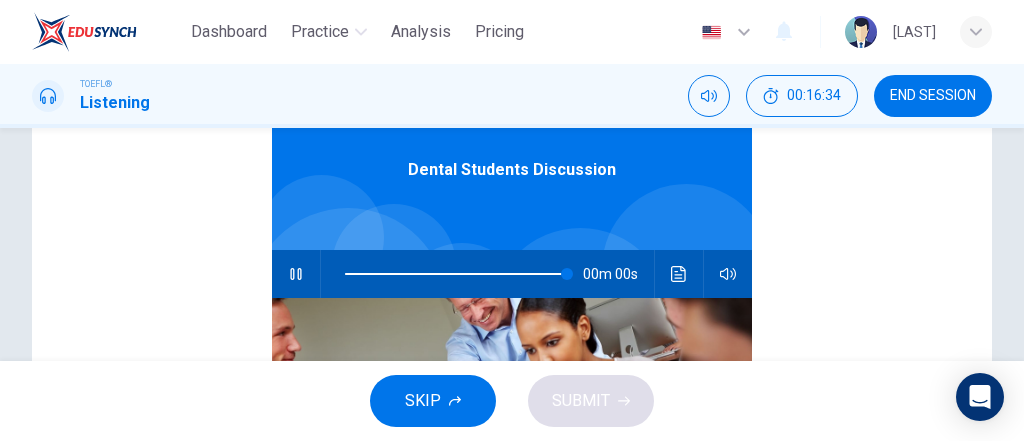 type on "0" 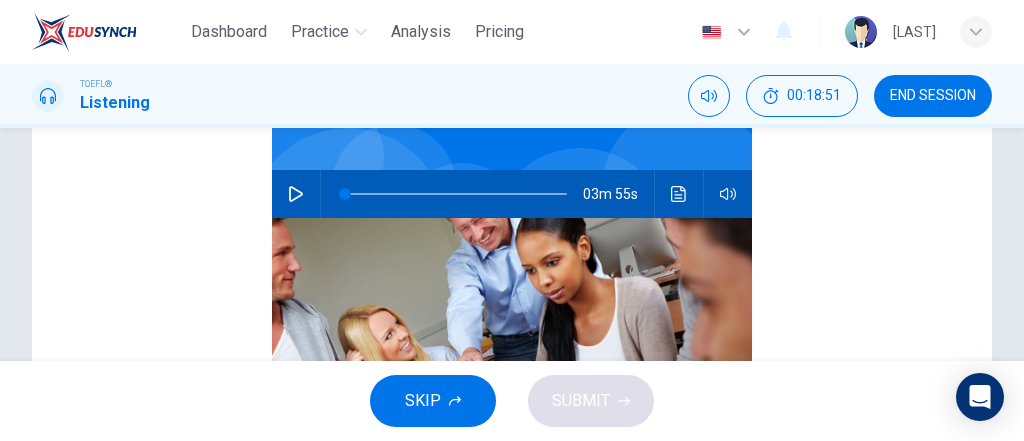 scroll, scrollTop: 320, scrollLeft: 0, axis: vertical 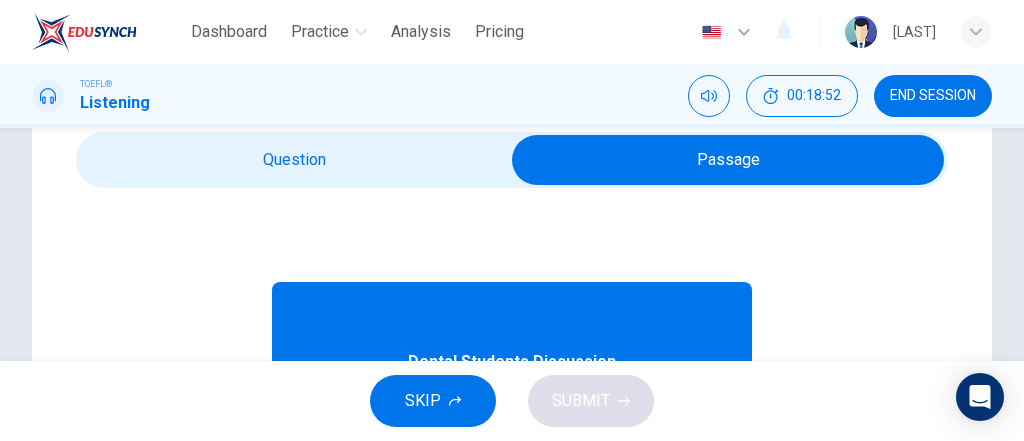 click at bounding box center (728, 160) 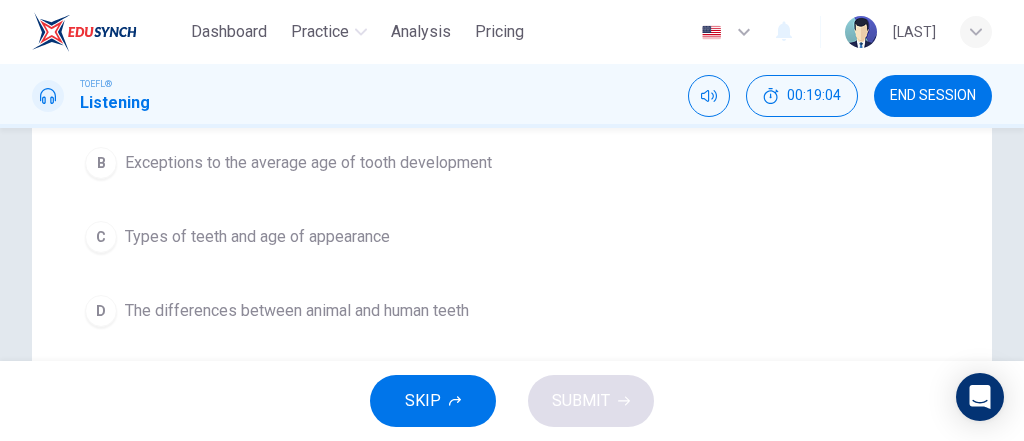 scroll, scrollTop: 320, scrollLeft: 0, axis: vertical 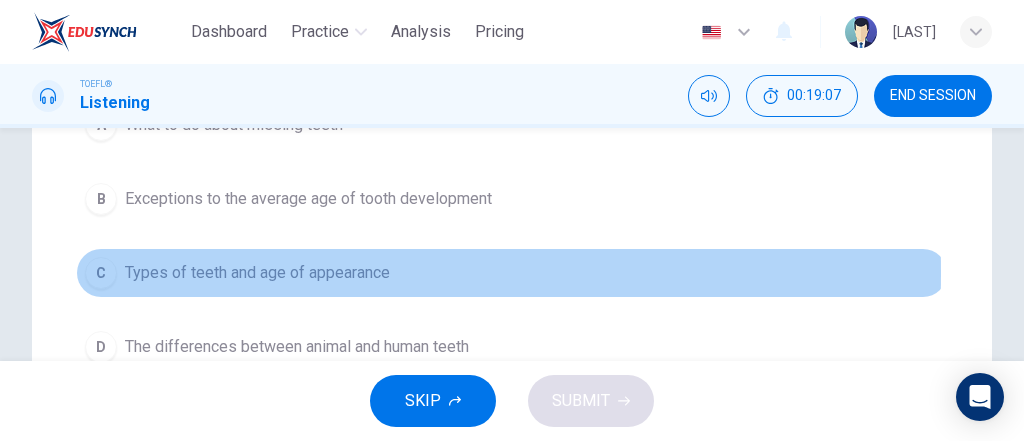 click on "C" at bounding box center (101, 273) 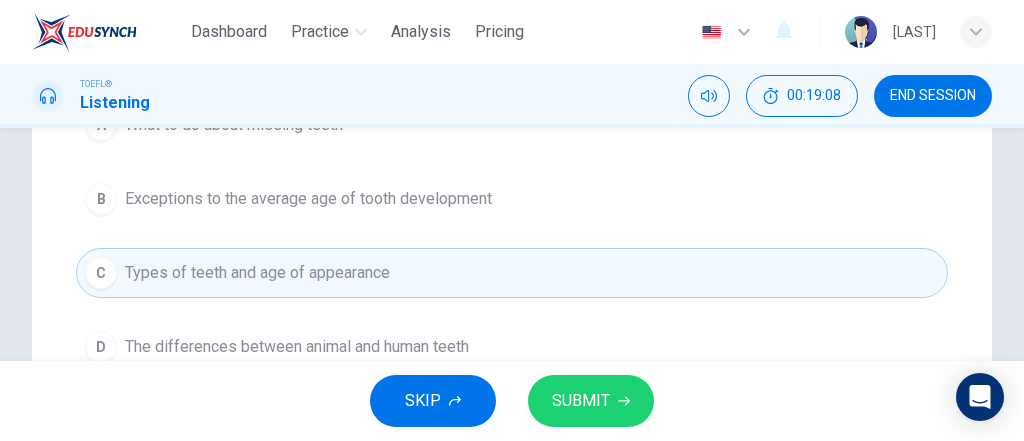 click on "SUBMIT" at bounding box center (581, 401) 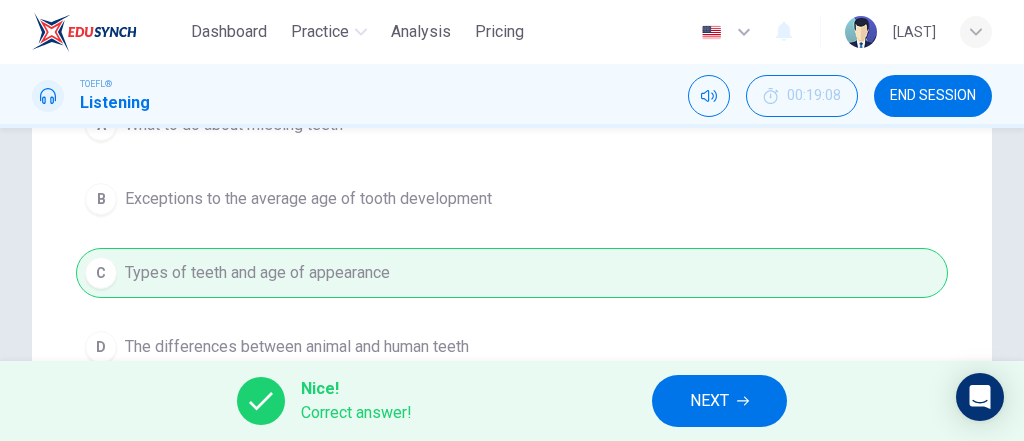 click on "NEXT" at bounding box center (709, 401) 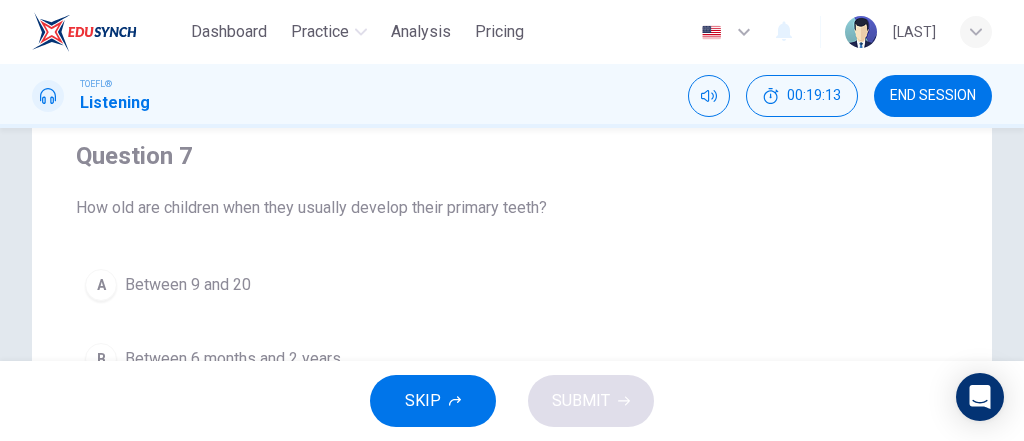 scroll, scrollTop: 240, scrollLeft: 0, axis: vertical 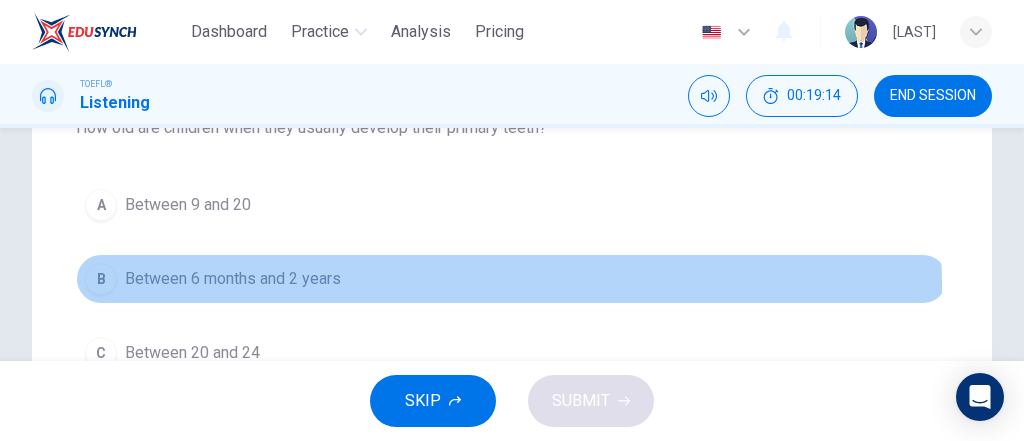 click on "Between 6 months and 2 years" at bounding box center (233, 279) 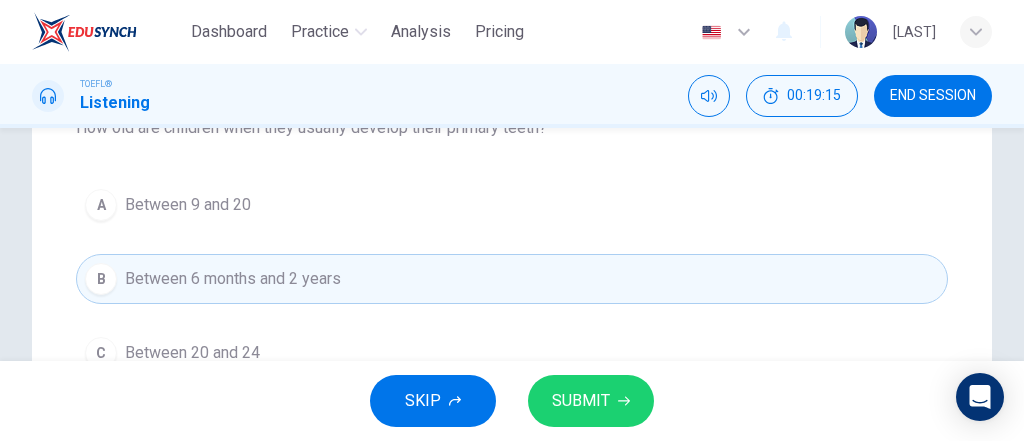 click on "SUBMIT" at bounding box center (591, 401) 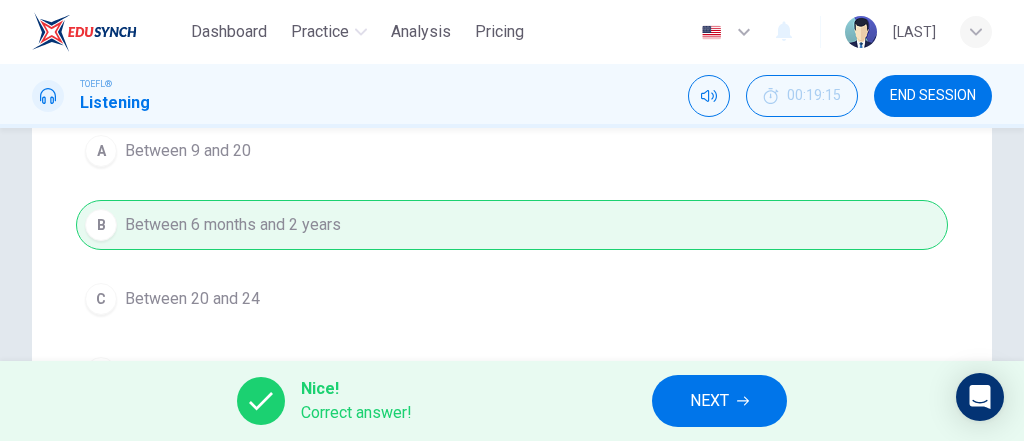 scroll, scrollTop: 320, scrollLeft: 0, axis: vertical 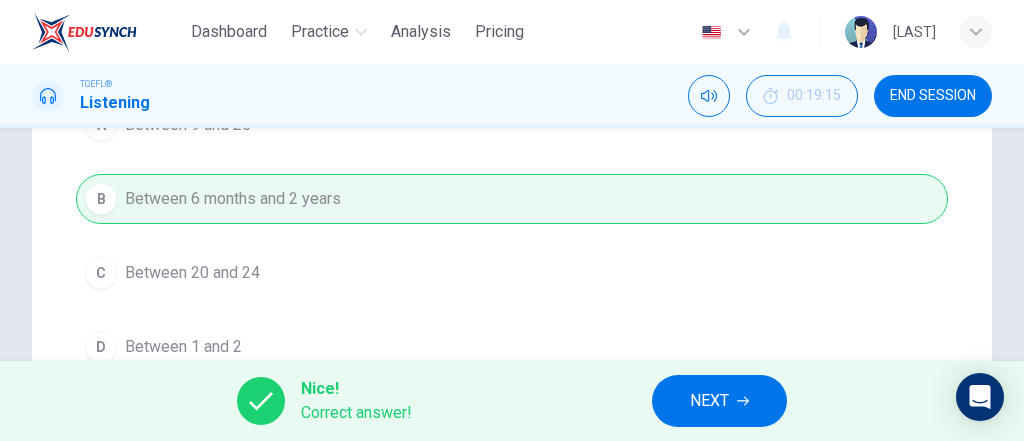 click on "NEXT" at bounding box center (709, 401) 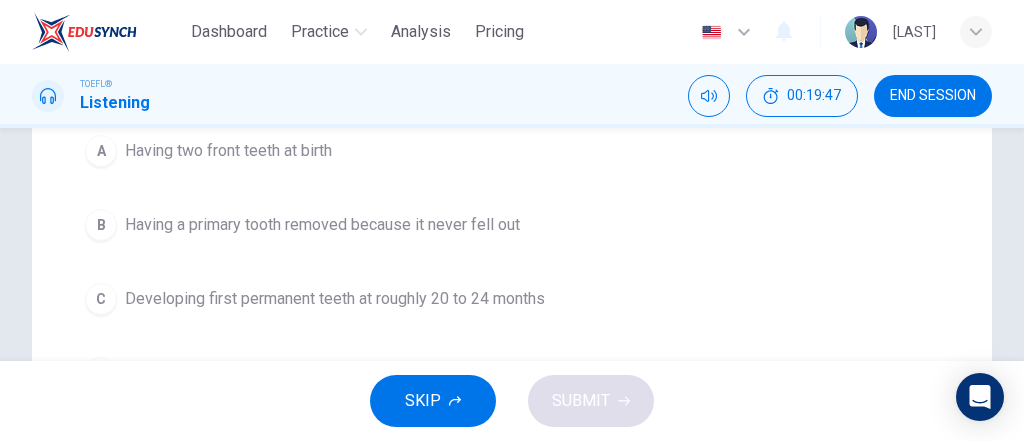 scroll, scrollTop: 320, scrollLeft: 0, axis: vertical 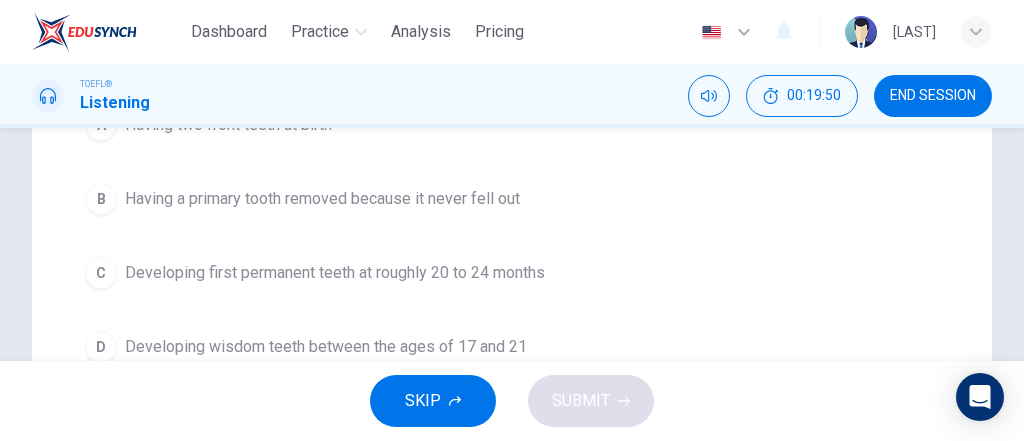 click on "C" at bounding box center [101, 273] 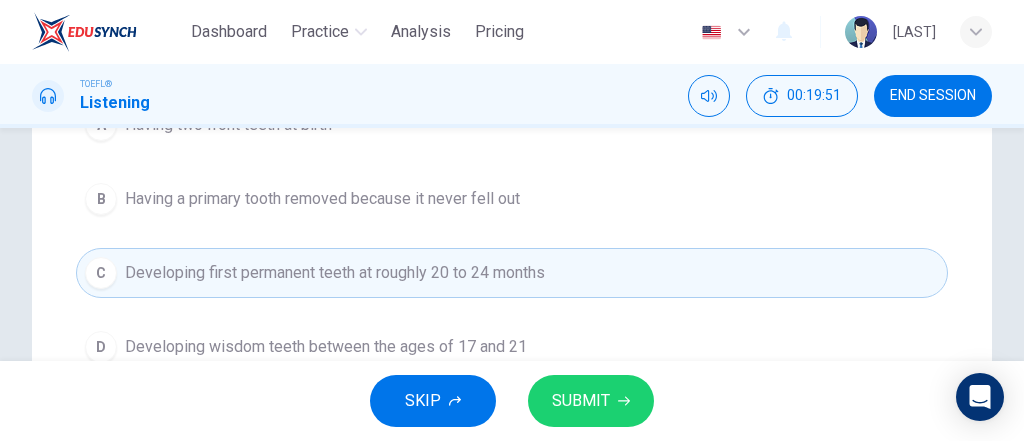 scroll, scrollTop: 240, scrollLeft: 0, axis: vertical 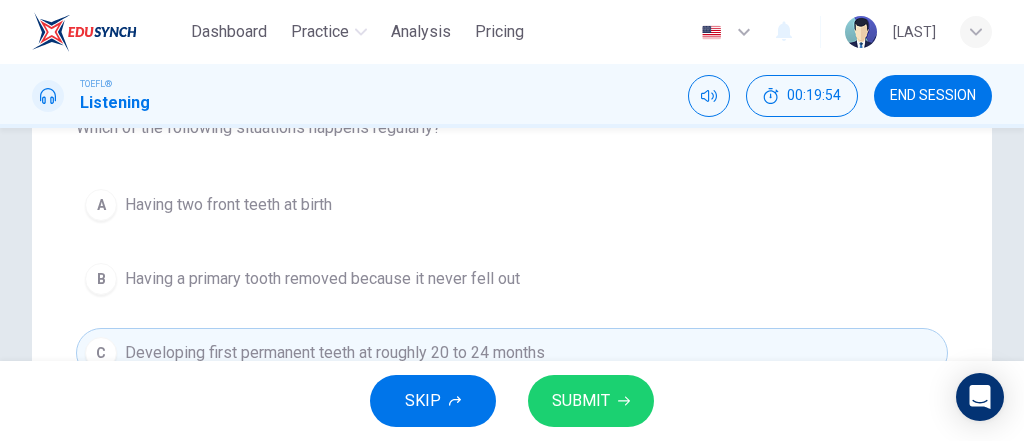 click on "SUBMIT" at bounding box center (581, 401) 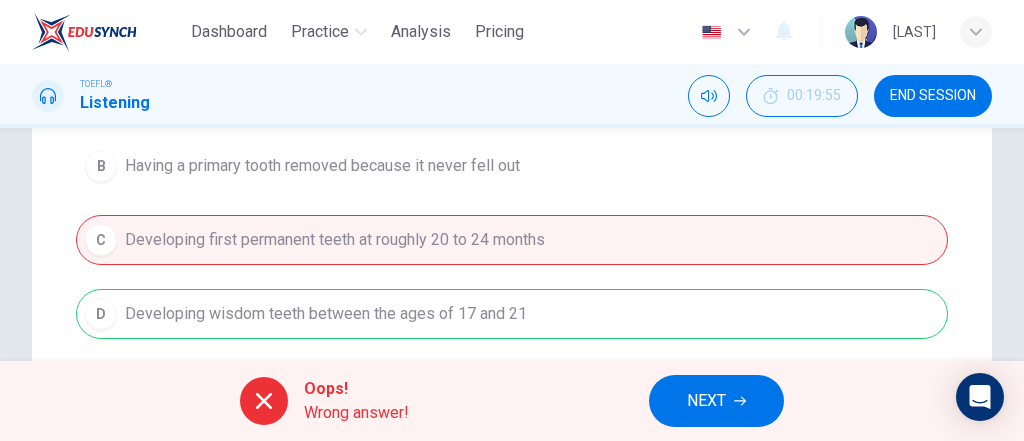 scroll, scrollTop: 400, scrollLeft: 0, axis: vertical 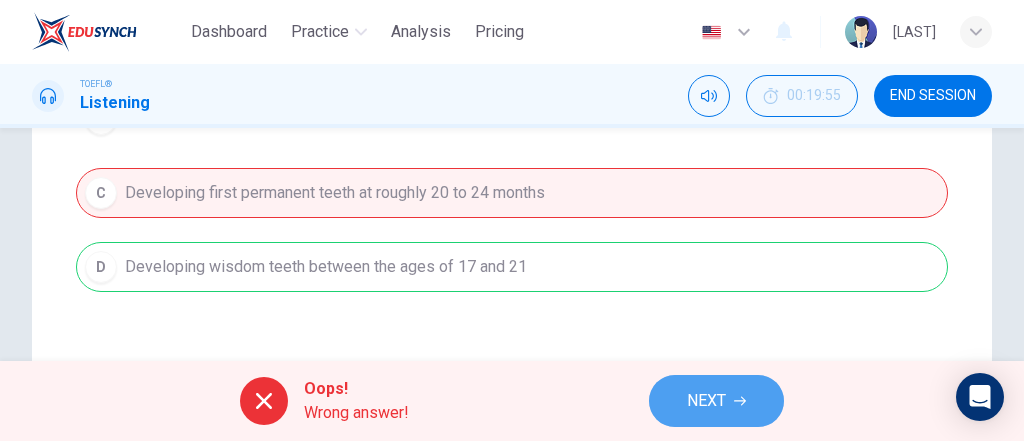 click on "NEXT" at bounding box center (706, 401) 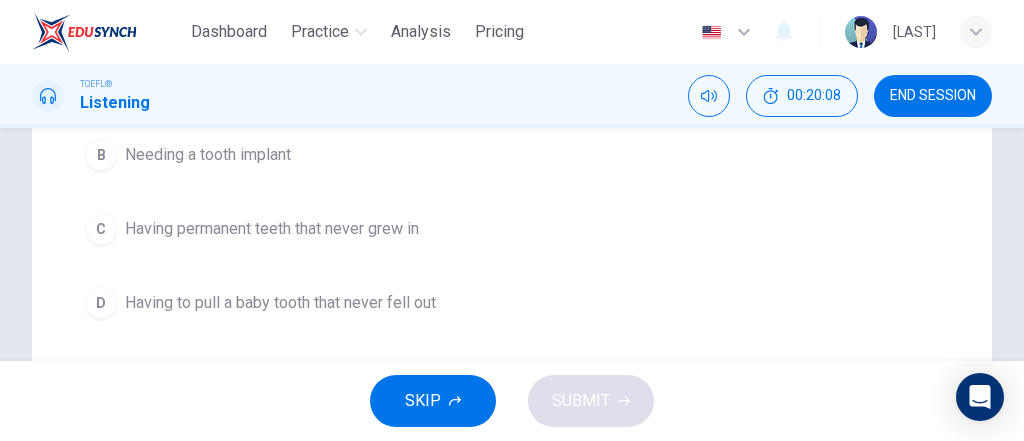 scroll, scrollTop: 400, scrollLeft: 0, axis: vertical 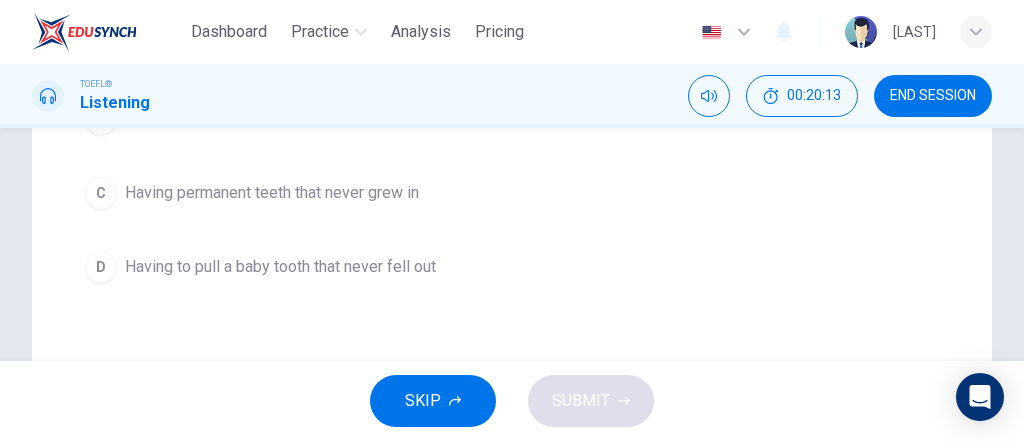 click on "Having permanent teeth that never grew in" at bounding box center [272, 193] 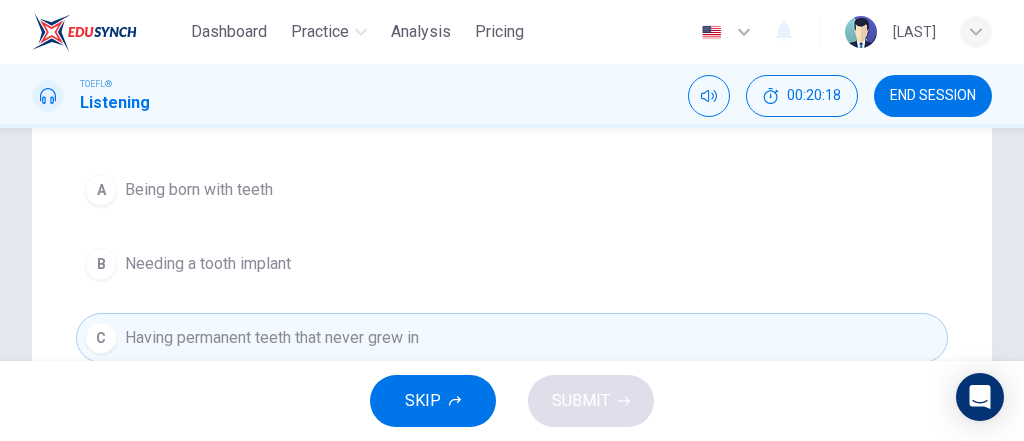 scroll, scrollTop: 240, scrollLeft: 0, axis: vertical 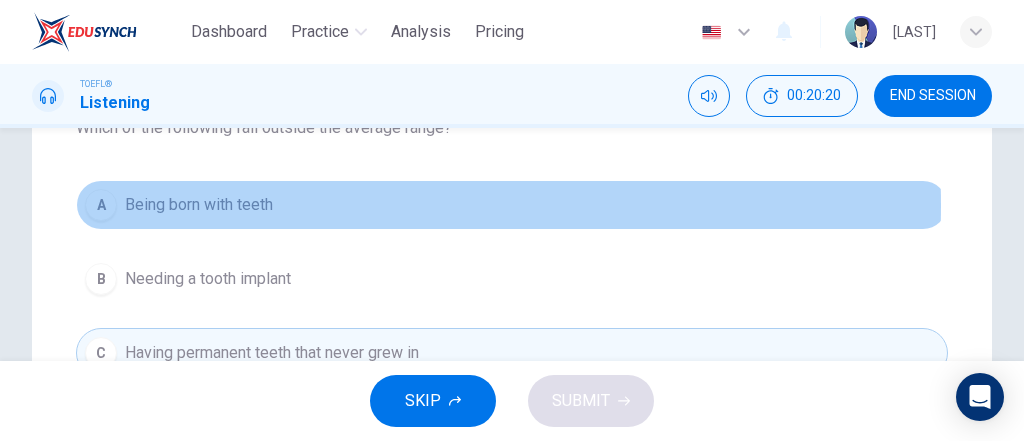 click on "Being born with teeth" at bounding box center [199, 205] 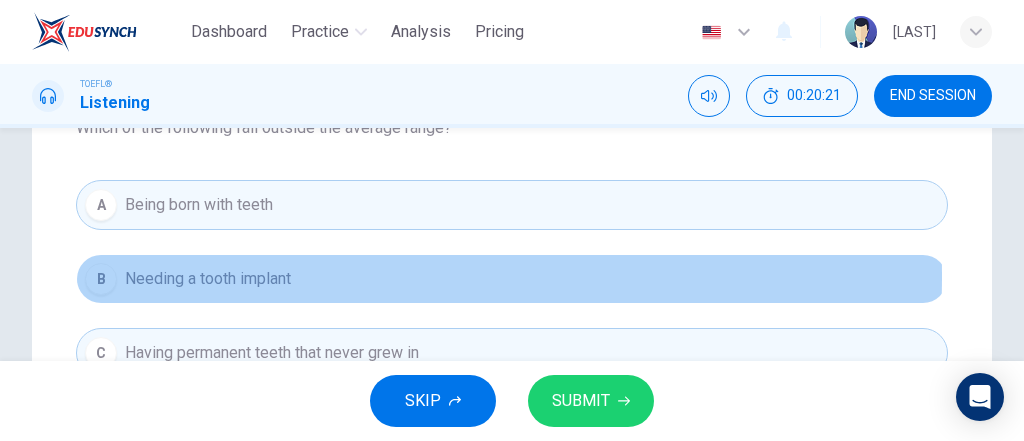 click on "Needing a tooth implant" at bounding box center (208, 279) 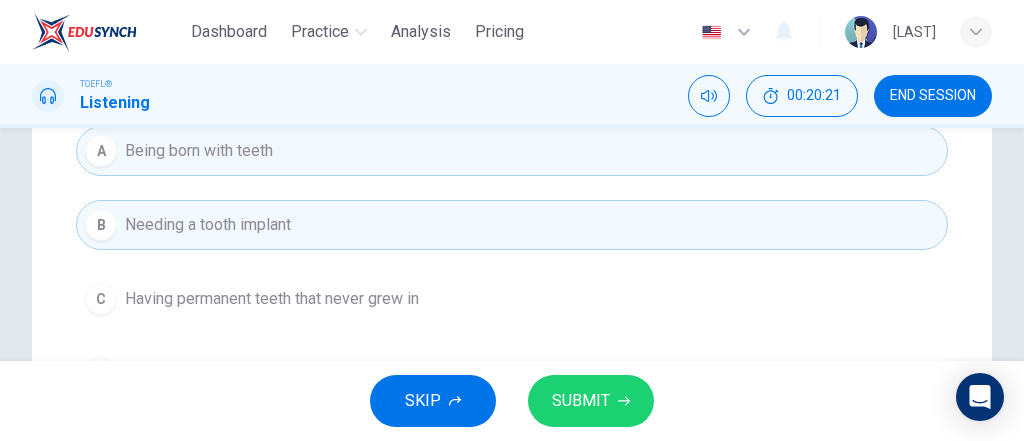 scroll, scrollTop: 320, scrollLeft: 0, axis: vertical 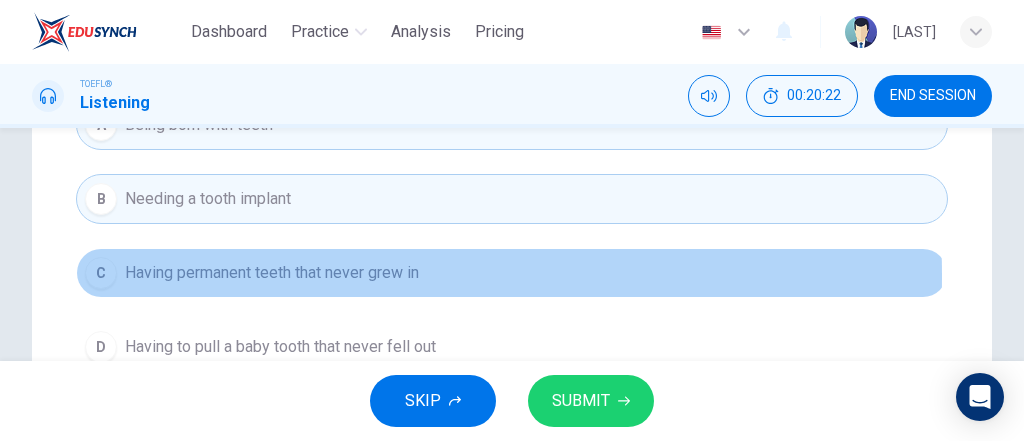 click on "Having permanent teeth that never grew in" at bounding box center (272, 273) 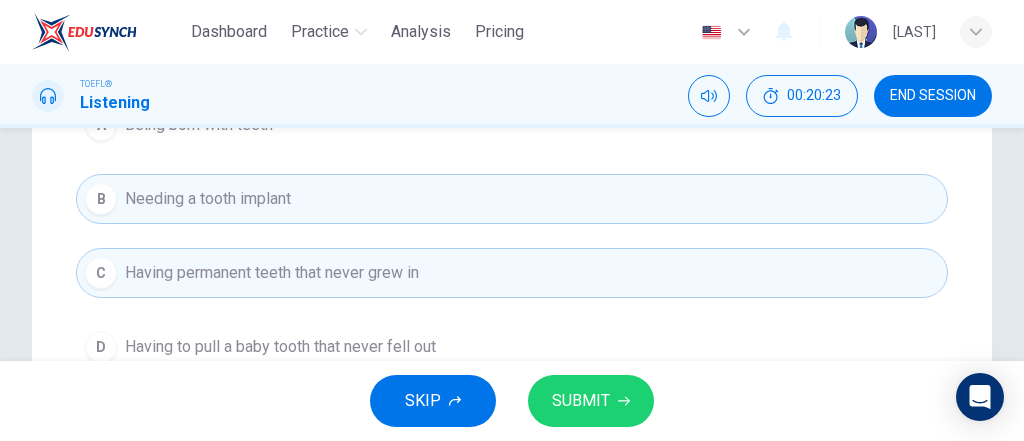 click on "B Needing a tooth implant" at bounding box center (512, 199) 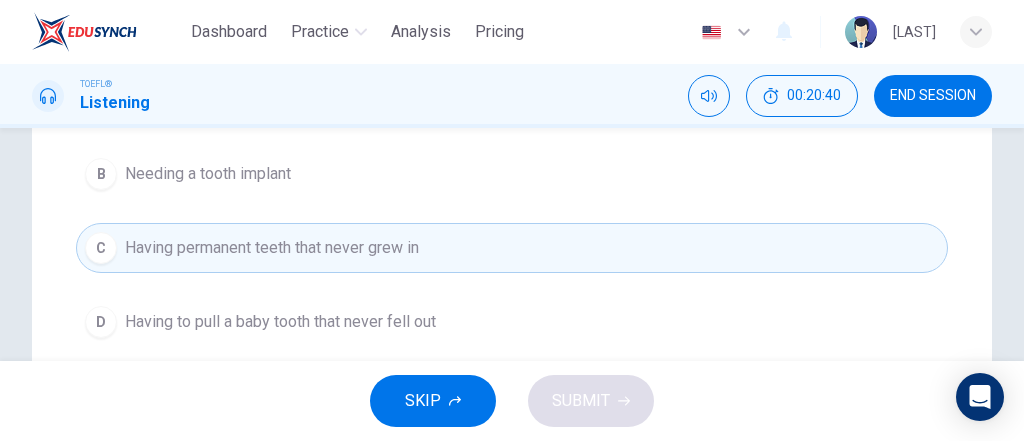 scroll, scrollTop: 320, scrollLeft: 0, axis: vertical 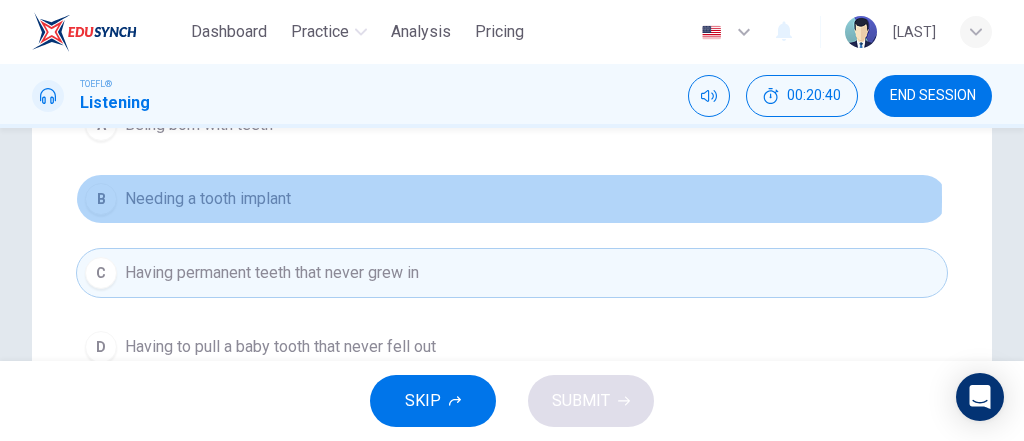 click on "B Needing a tooth implant" at bounding box center (512, 199) 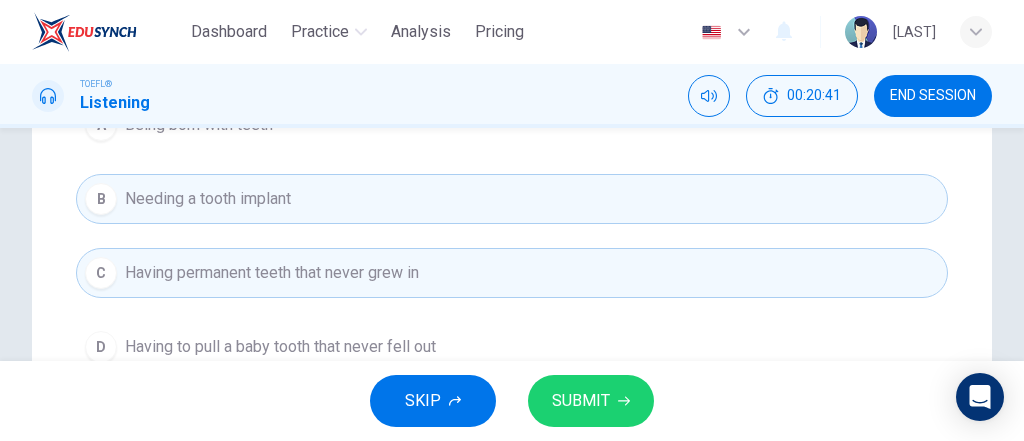 click on "Having permanent teeth that never grew in" at bounding box center (272, 273) 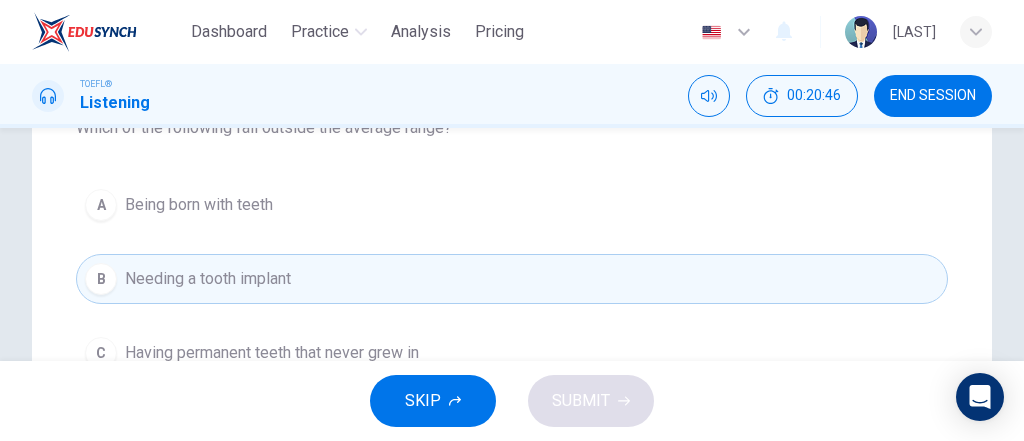 scroll, scrollTop: 320, scrollLeft: 0, axis: vertical 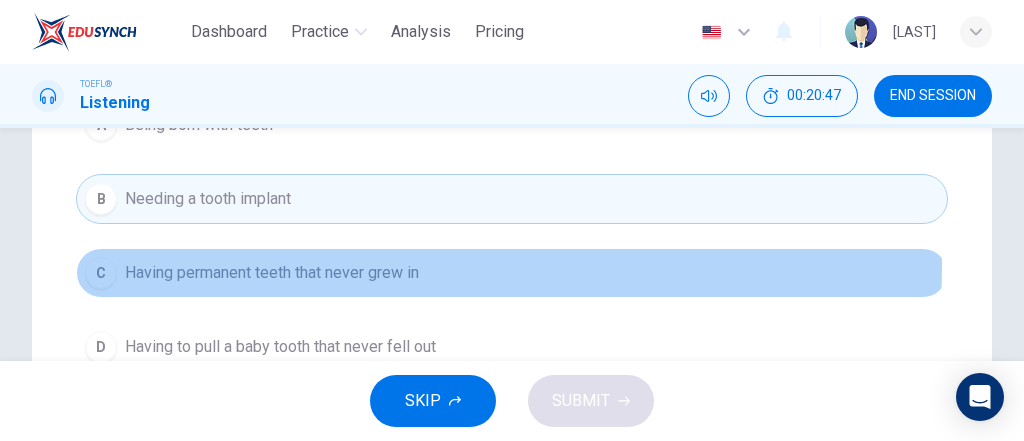 click on "Having permanent teeth that never grew in" at bounding box center [272, 273] 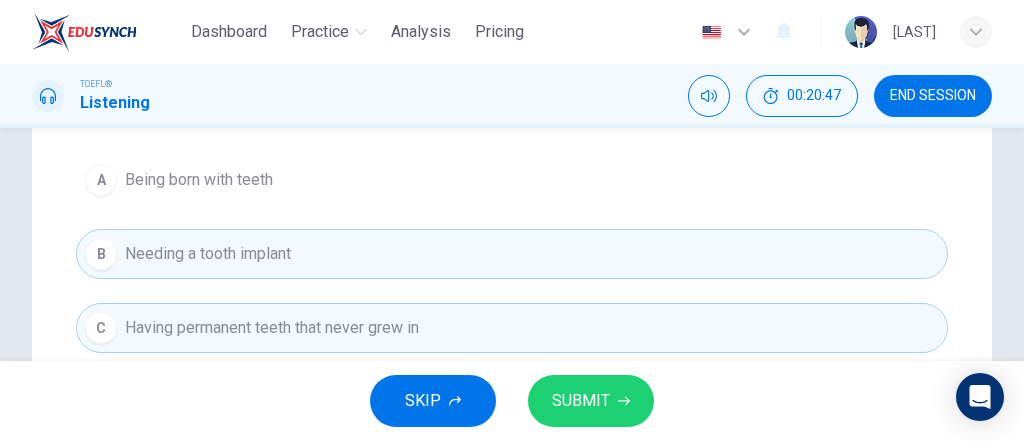 scroll, scrollTop: 240, scrollLeft: 0, axis: vertical 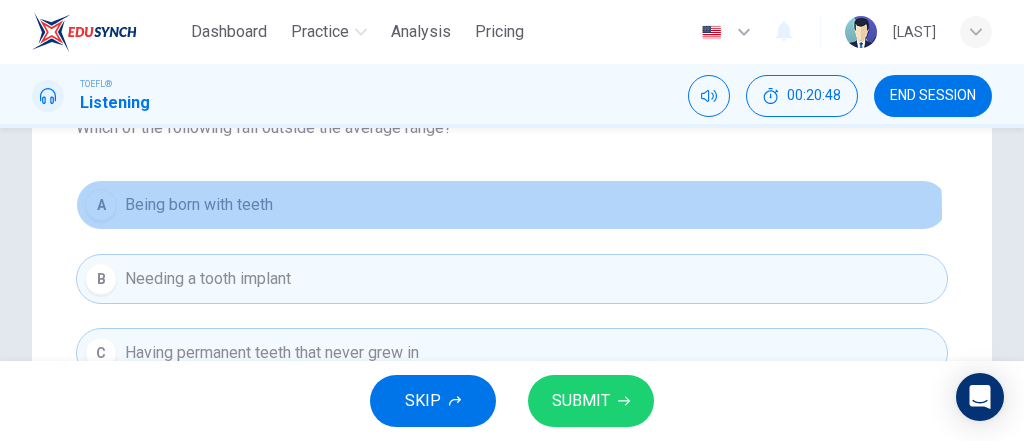 click on "A Being born with teeth" at bounding box center (512, 205) 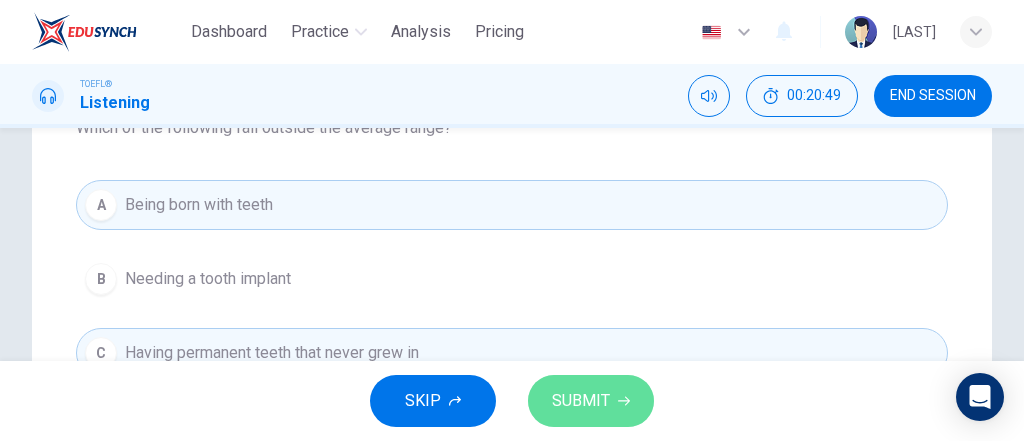 click on "SUBMIT" at bounding box center (581, 401) 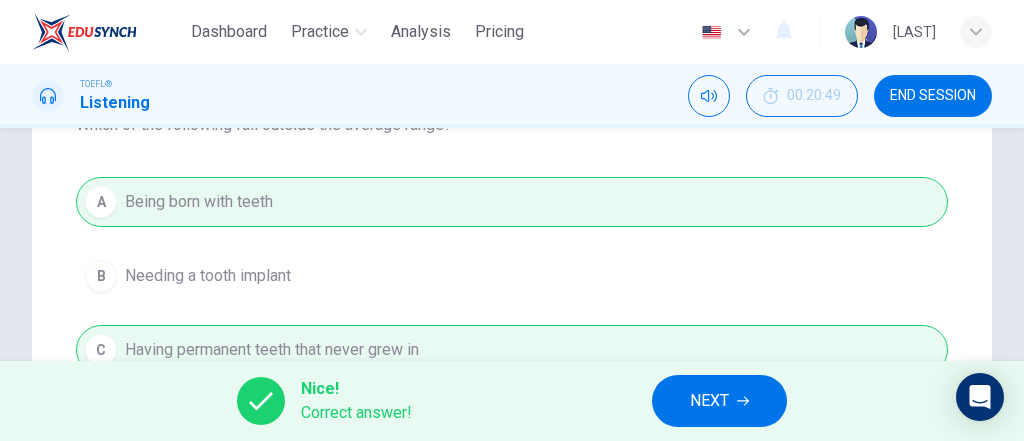scroll, scrollTop: 240, scrollLeft: 0, axis: vertical 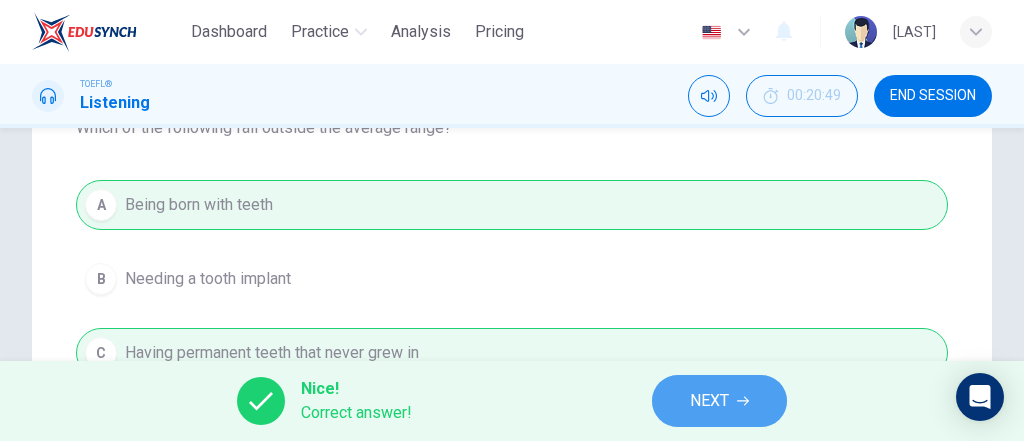 click on "NEXT" at bounding box center (719, 401) 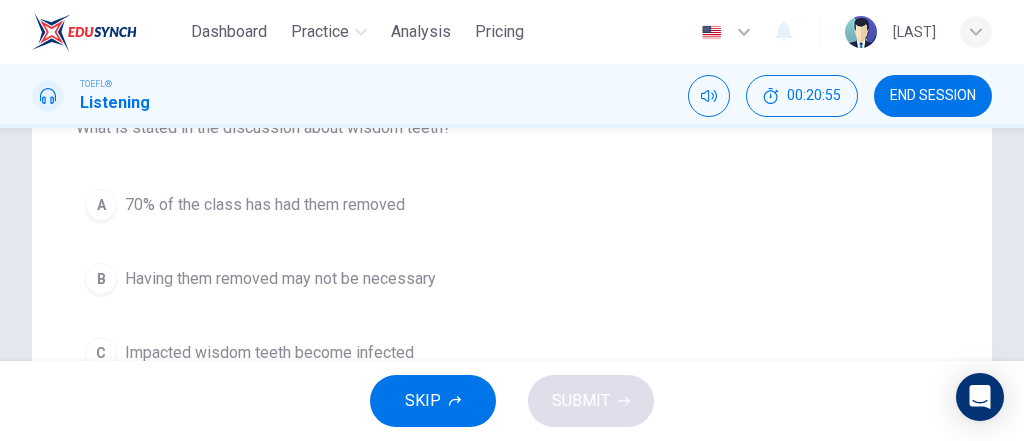 scroll, scrollTop: 160, scrollLeft: 0, axis: vertical 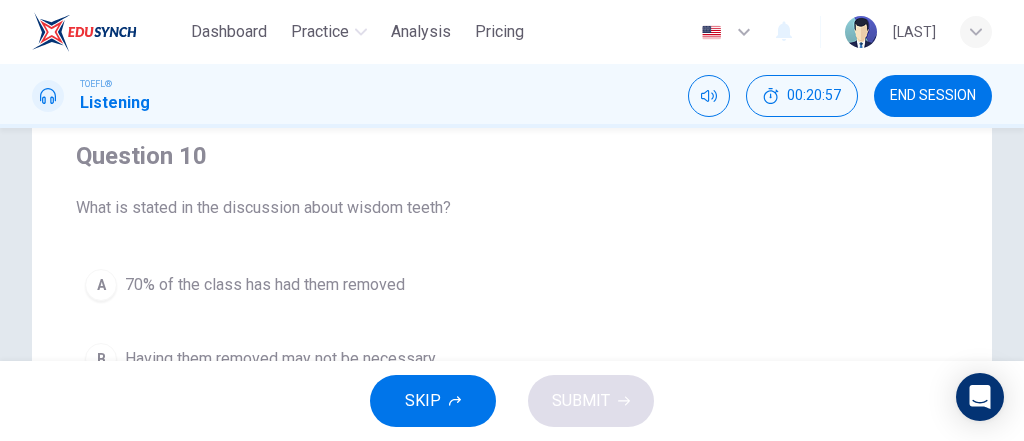 drag, startPoint x: 465, startPoint y: 196, endPoint x: 407, endPoint y: 209, distance: 59.439045 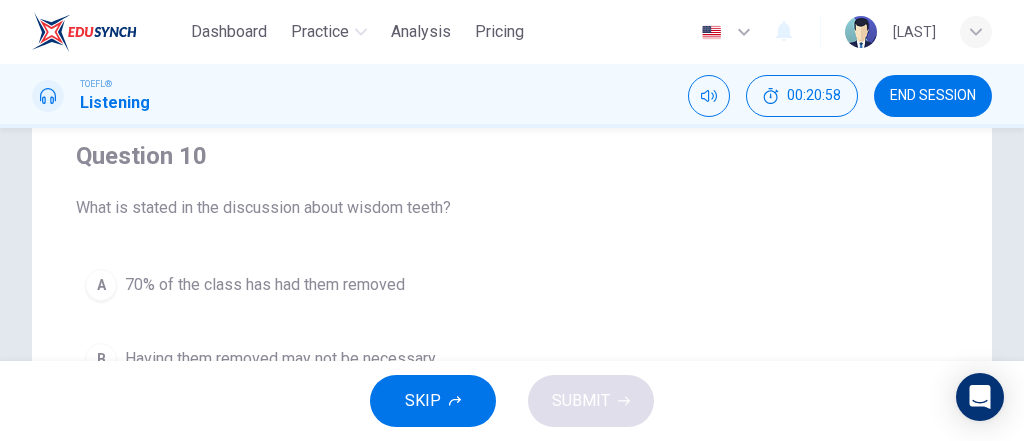 drag, startPoint x: 387, startPoint y: 204, endPoint x: 403, endPoint y: 205, distance: 16.03122 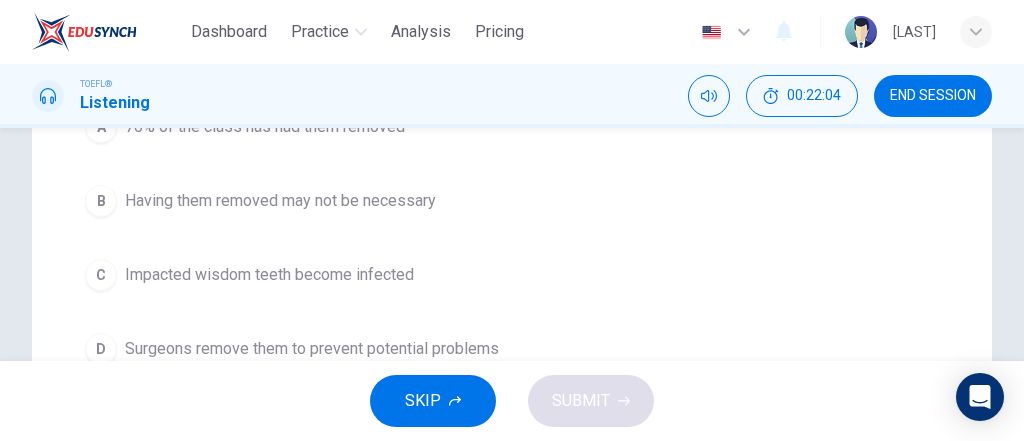 scroll, scrollTop: 400, scrollLeft: 0, axis: vertical 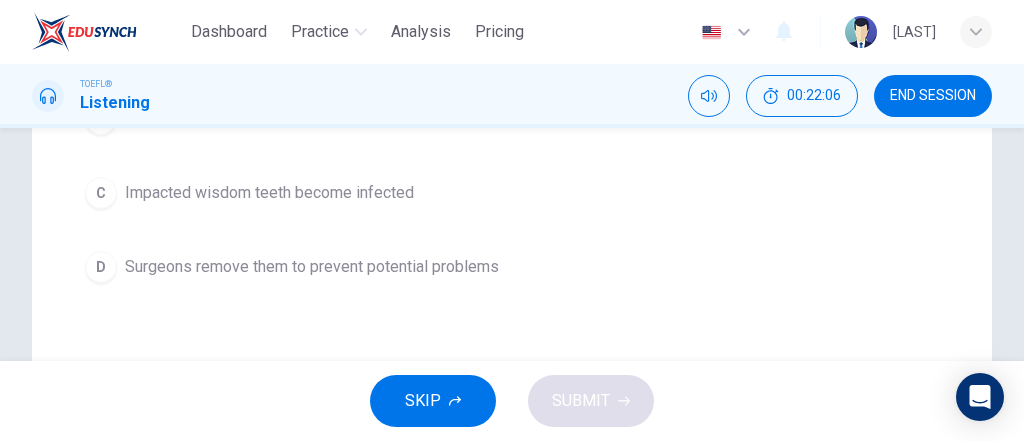 click on "Impacted wisdom teeth become infected" at bounding box center (269, 193) 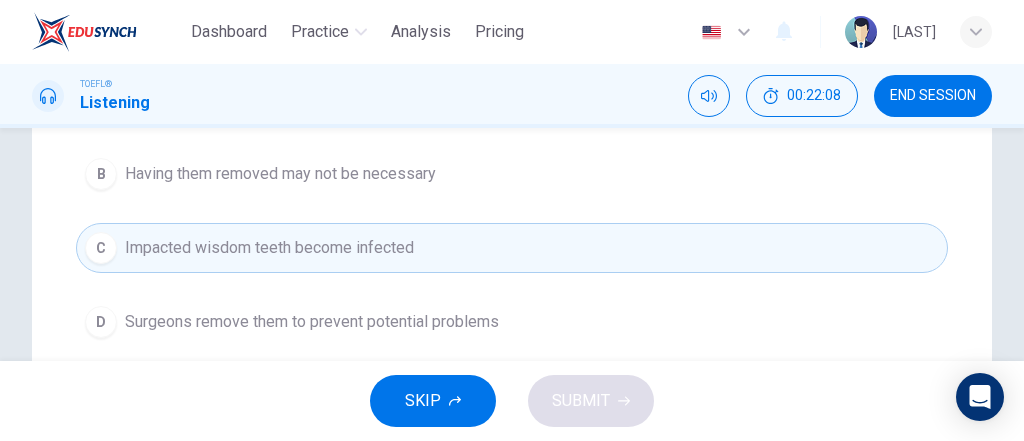 scroll, scrollTop: 320, scrollLeft: 0, axis: vertical 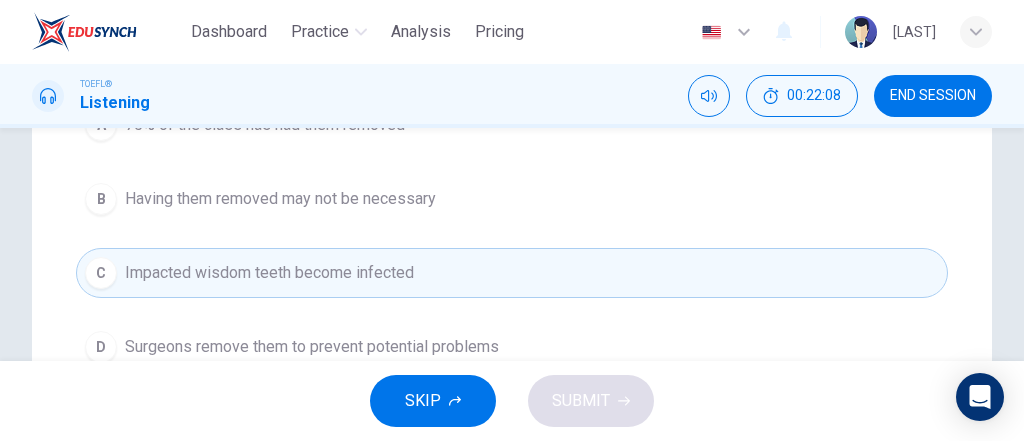 click on "Having them removed may not be necessary" at bounding box center (280, 199) 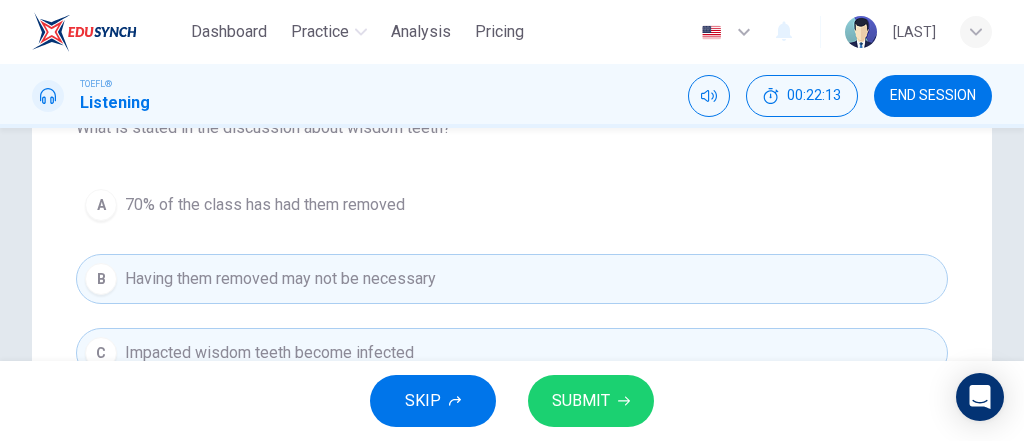 scroll, scrollTop: 320, scrollLeft: 0, axis: vertical 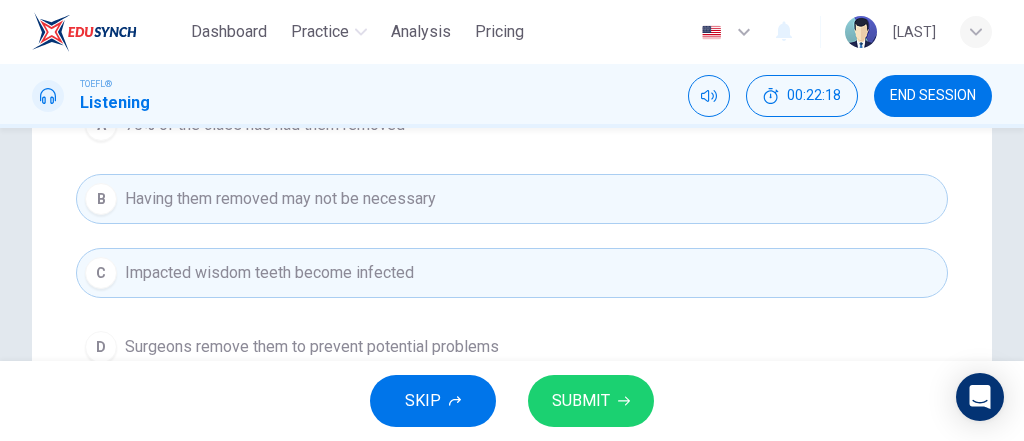 click on "Surgeons remove them to prevent potential problems" at bounding box center (312, 347) 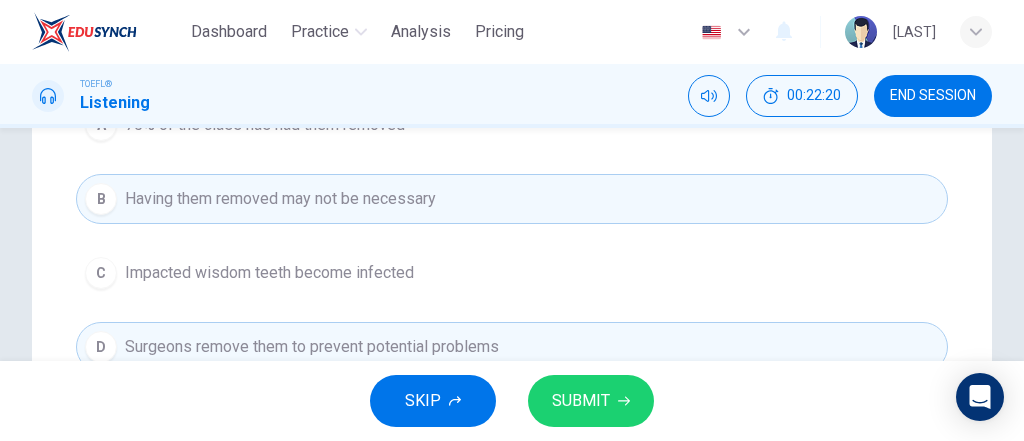 click on "Impacted wisdom teeth become infected" at bounding box center [269, 273] 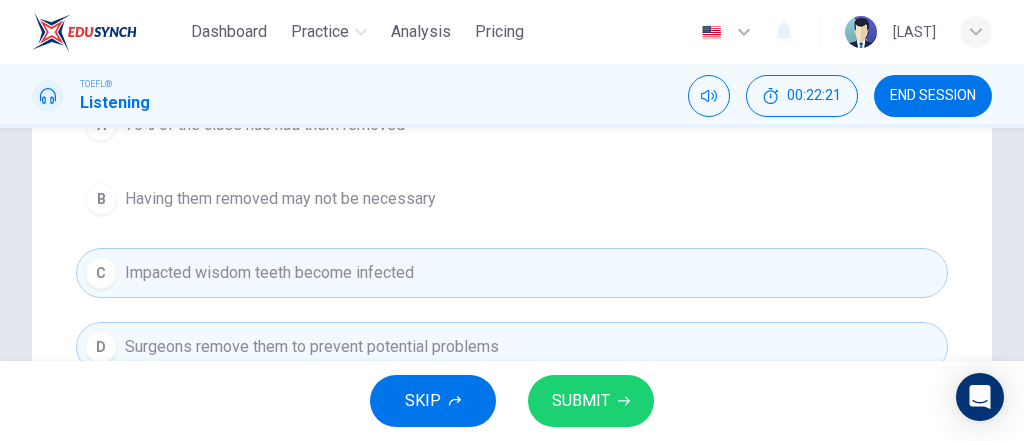 click on "SUBMIT" at bounding box center (581, 401) 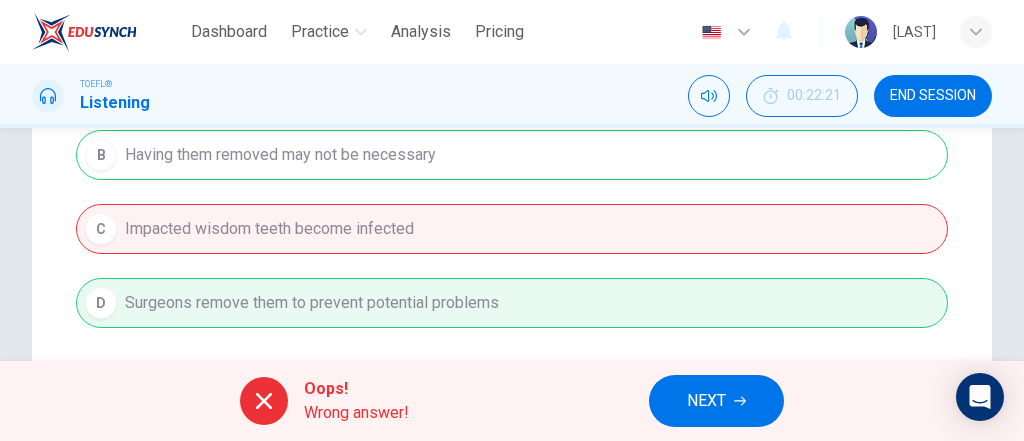 scroll, scrollTop: 400, scrollLeft: 0, axis: vertical 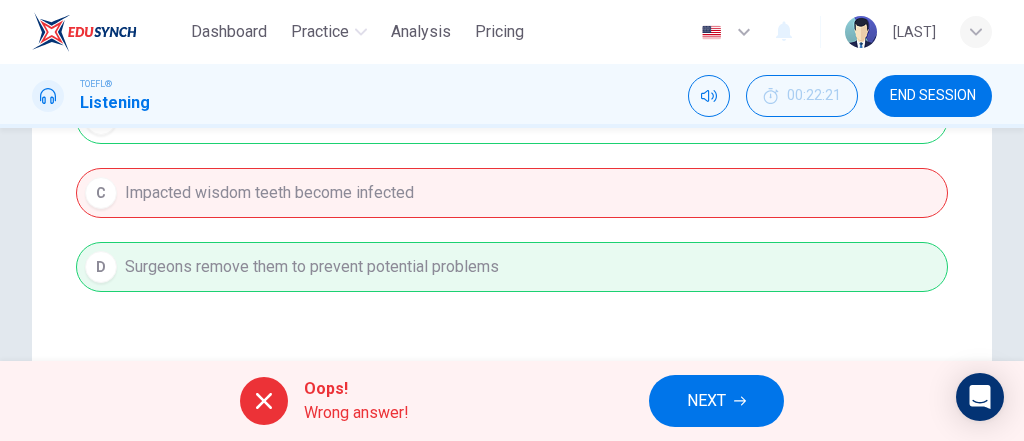 click 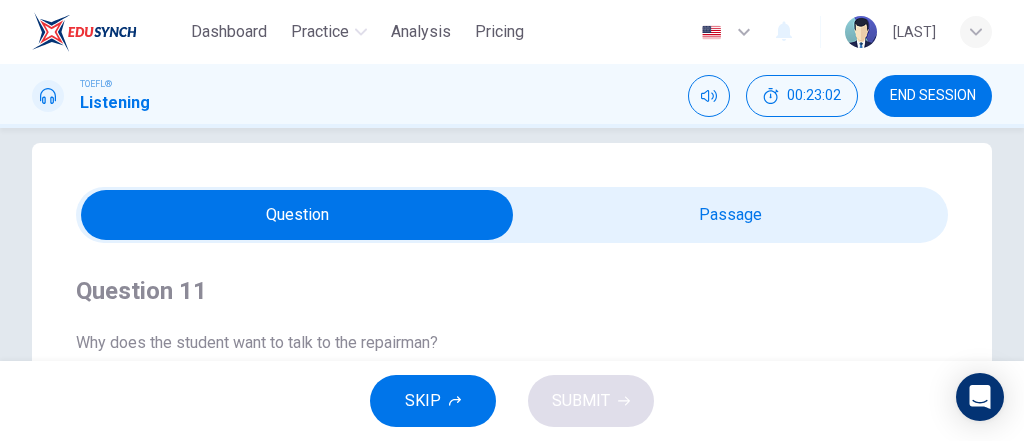 scroll, scrollTop: 0, scrollLeft: 0, axis: both 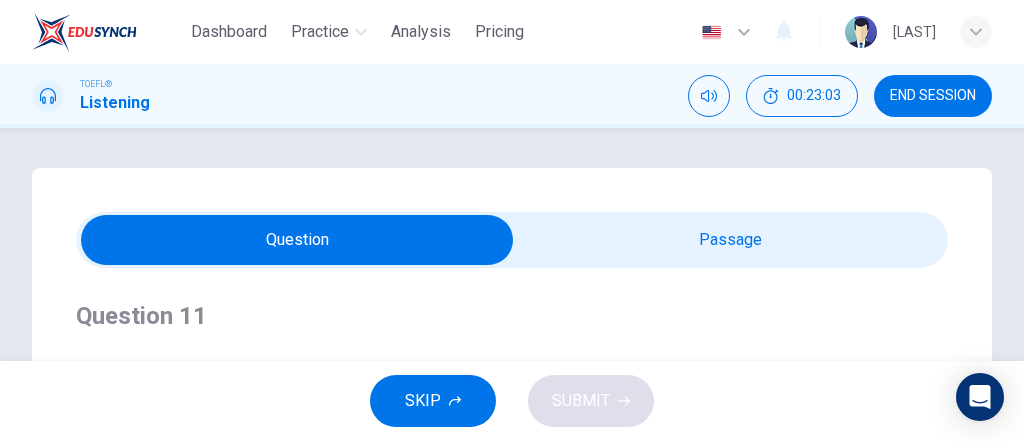 click at bounding box center (297, 240) 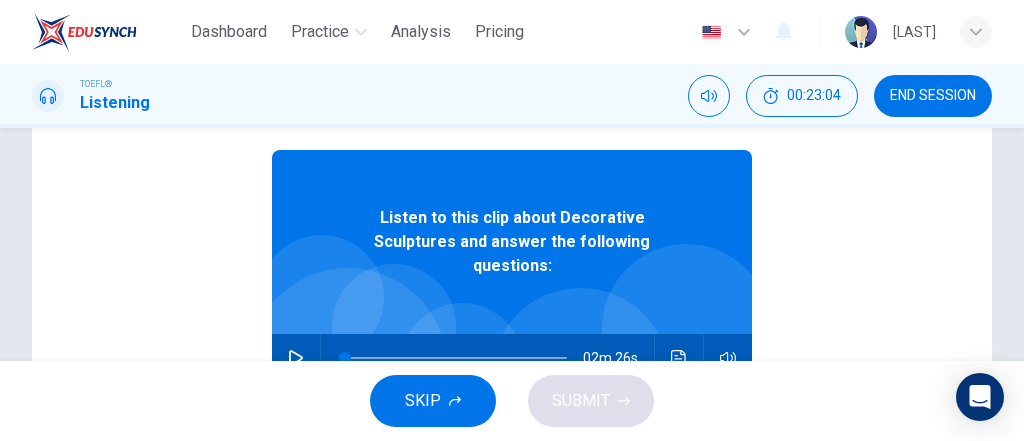 scroll, scrollTop: 240, scrollLeft: 0, axis: vertical 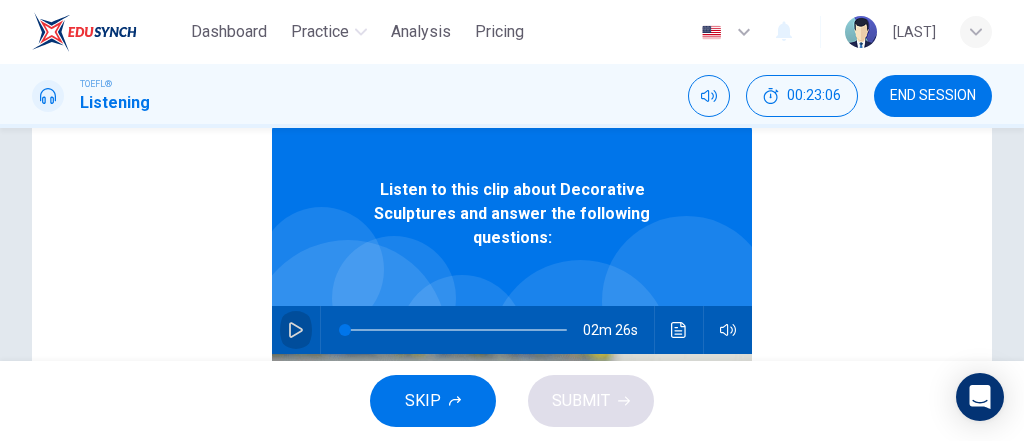 click 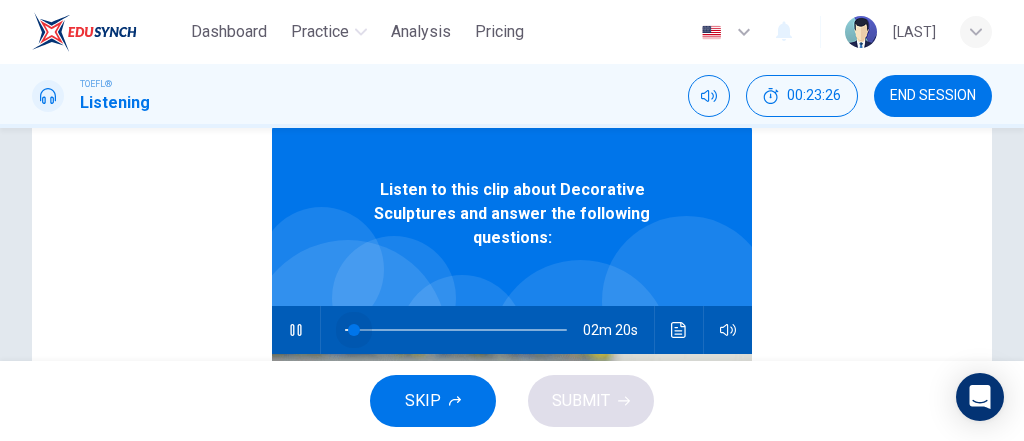 click at bounding box center (354, 330) 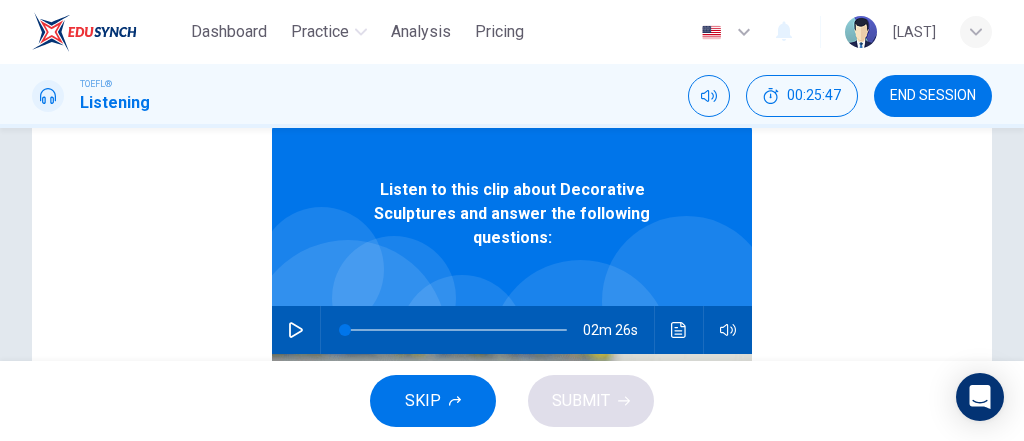 click 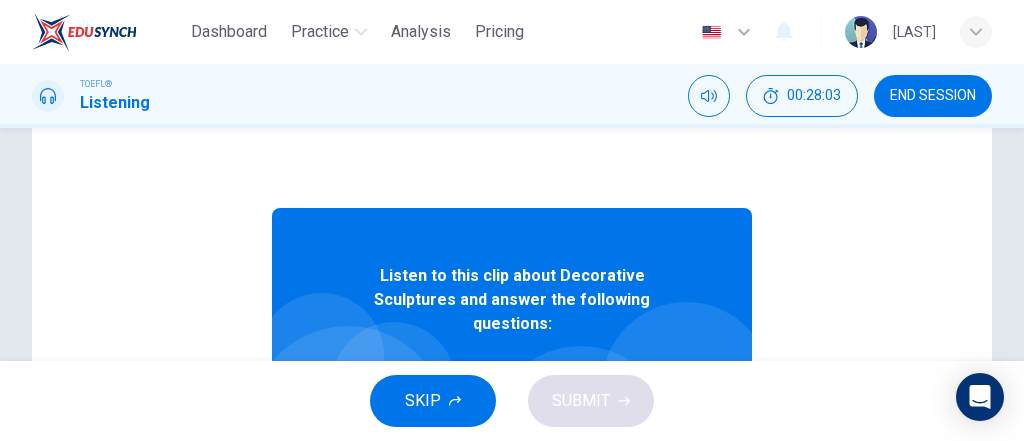 scroll, scrollTop: 80, scrollLeft: 0, axis: vertical 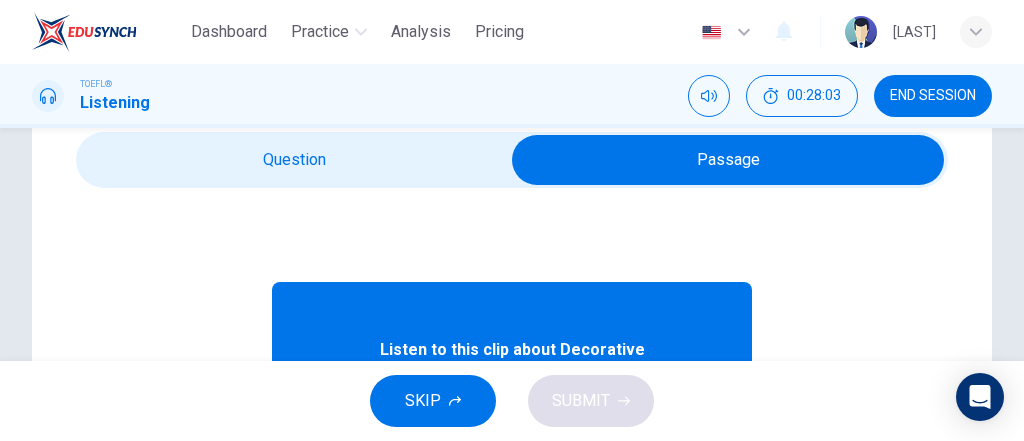 type on "93" 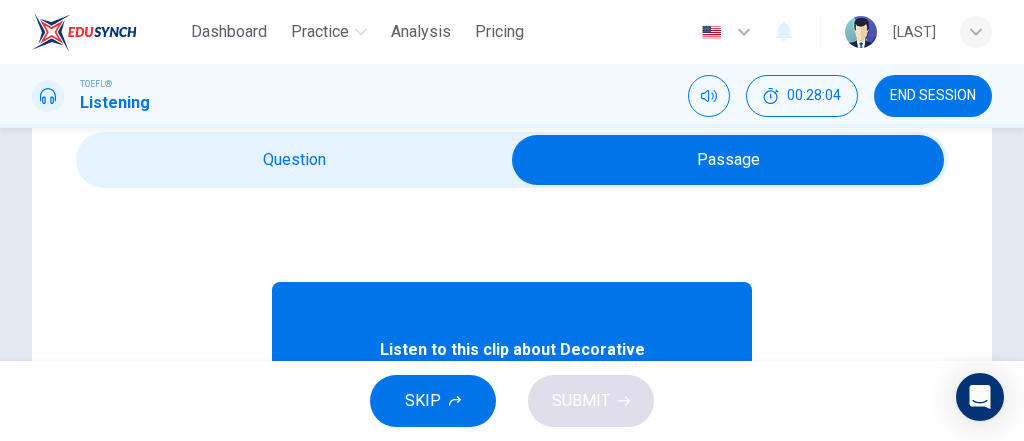 click at bounding box center [728, 160] 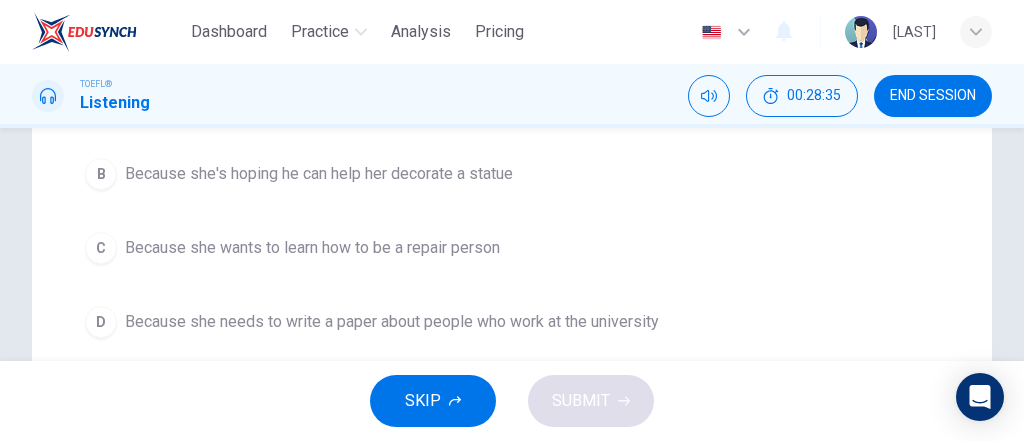 scroll, scrollTop: 320, scrollLeft: 0, axis: vertical 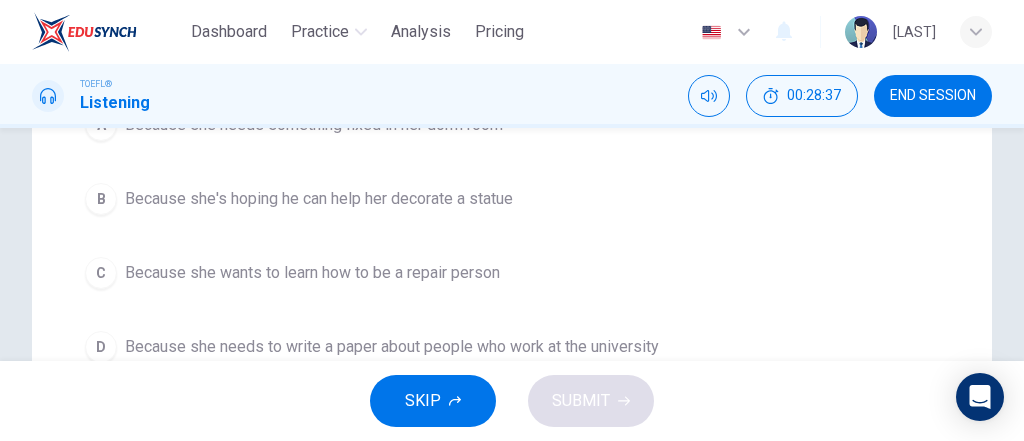 click on "B" at bounding box center [101, 199] 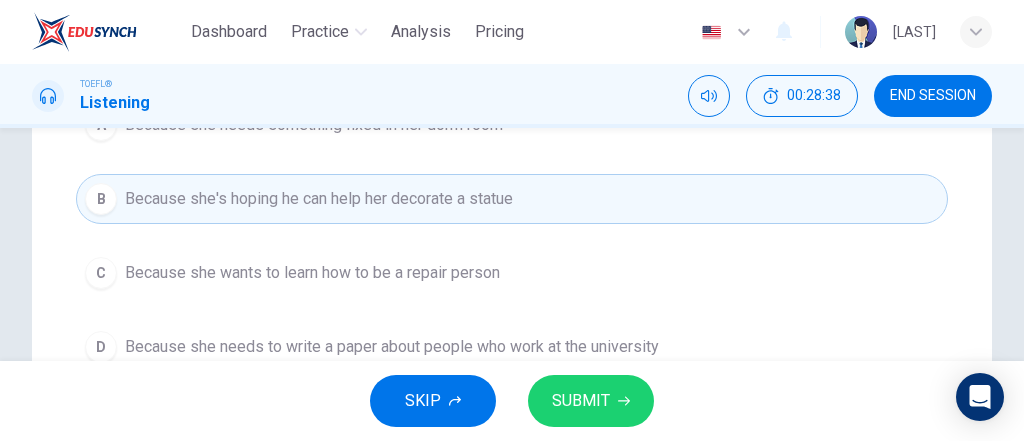 click on "SUBMIT" at bounding box center [581, 401] 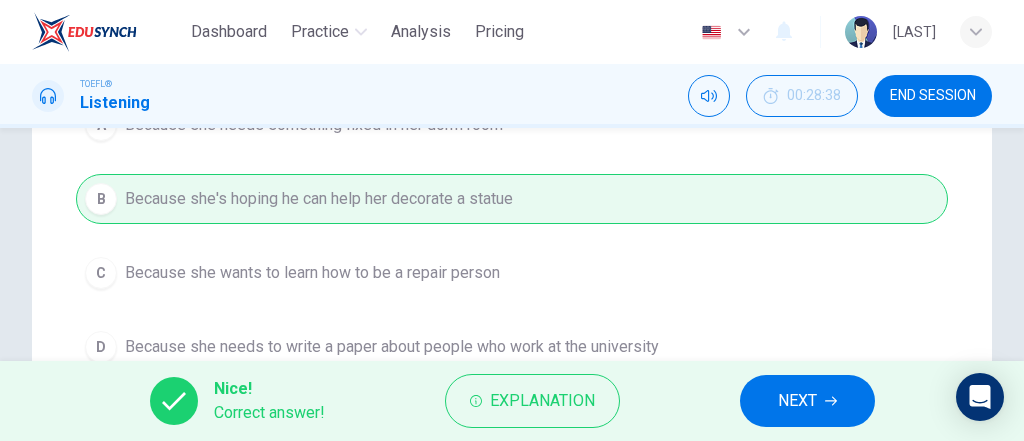 click on "NEXT" at bounding box center [797, 401] 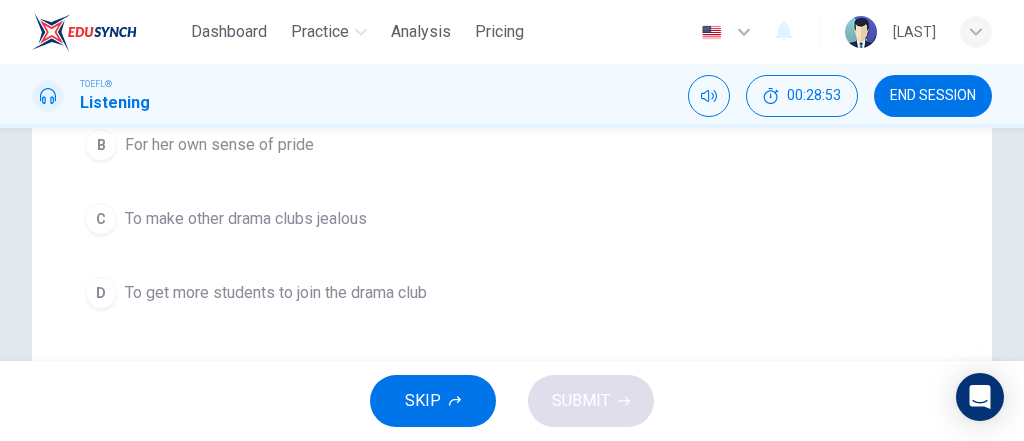 scroll, scrollTop: 400, scrollLeft: 0, axis: vertical 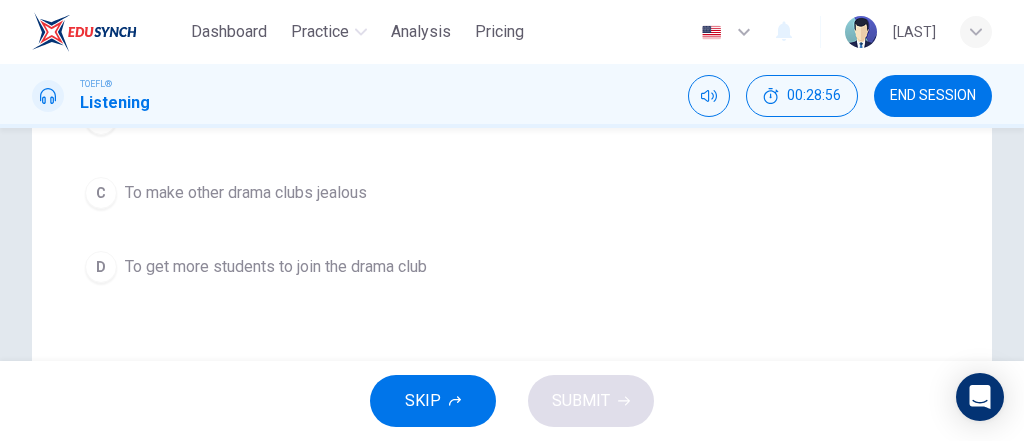 click on "To get more students to join the drama club" at bounding box center [276, 267] 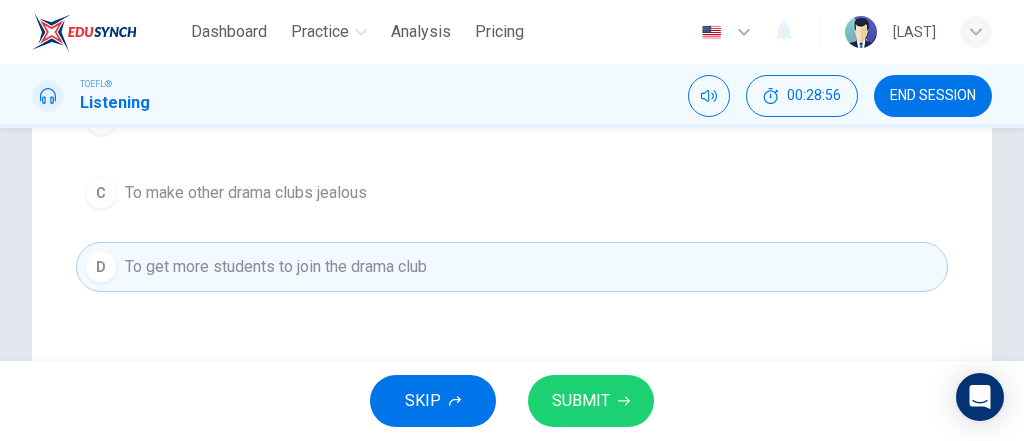 click 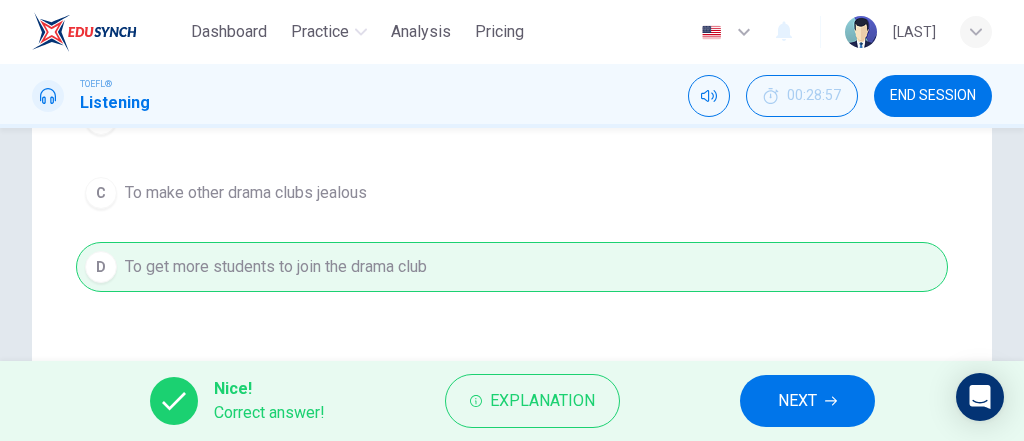 drag, startPoint x: 823, startPoint y: 407, endPoint x: 809, endPoint y: 393, distance: 19.79899 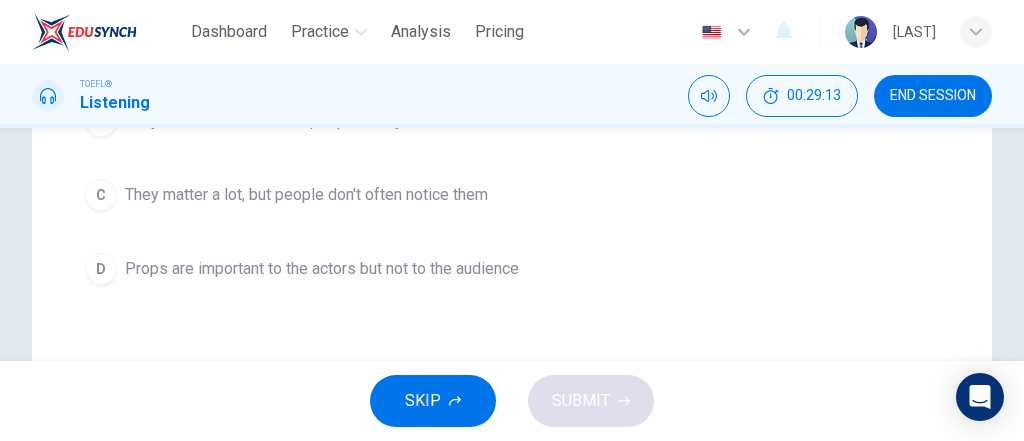 scroll, scrollTop: 400, scrollLeft: 0, axis: vertical 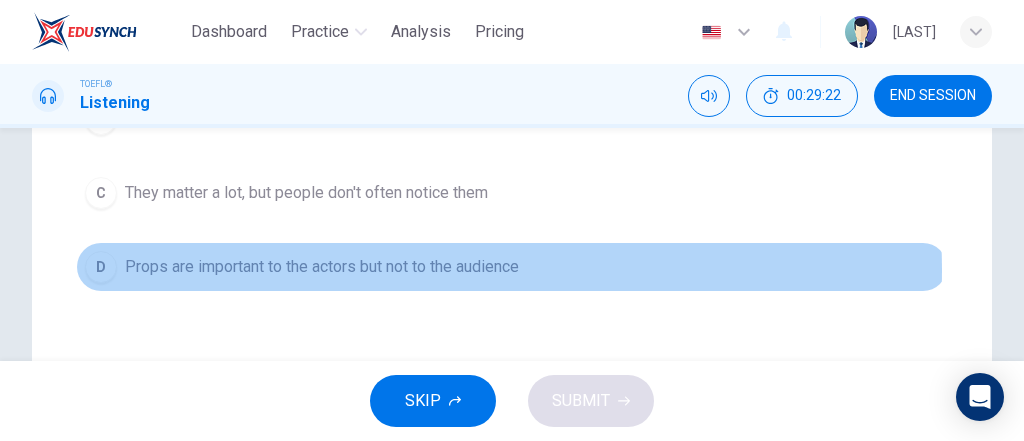 click on "Props are important to the actors but not to the audience" at bounding box center [322, 267] 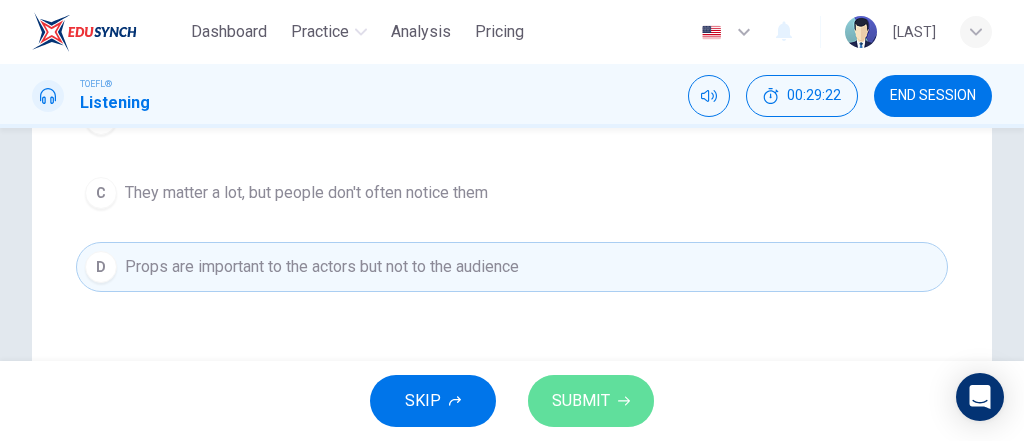 click on "SUBMIT" at bounding box center (581, 401) 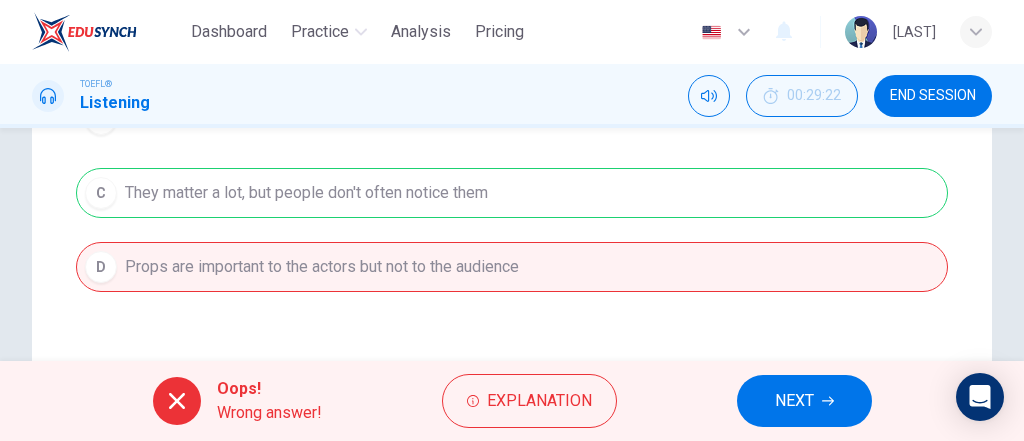 scroll, scrollTop: 320, scrollLeft: 0, axis: vertical 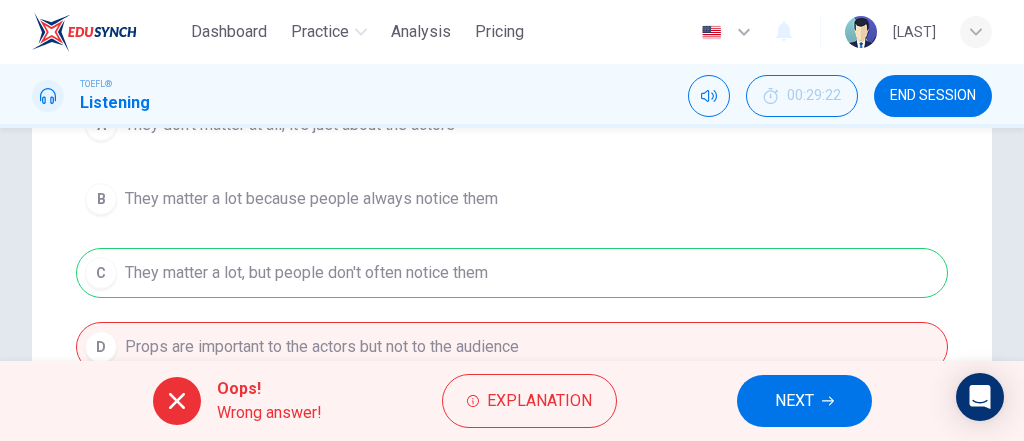 click on "NEXT" at bounding box center (804, 401) 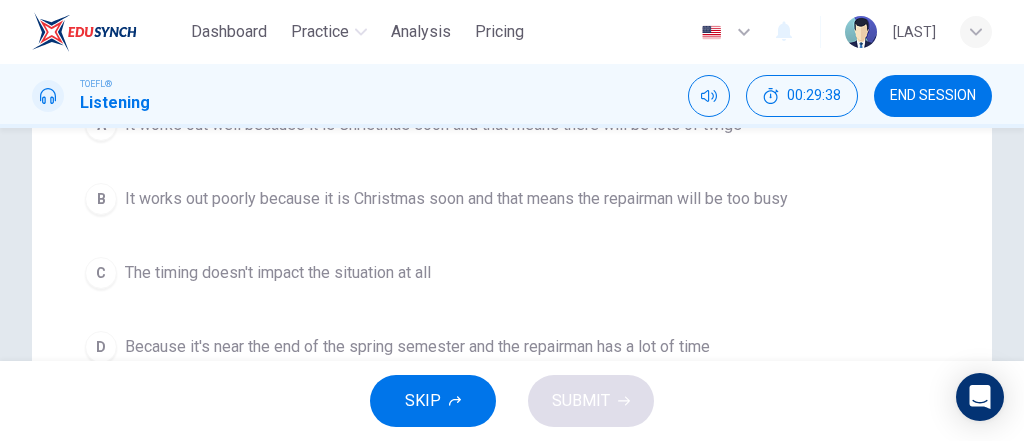 scroll, scrollTop: 240, scrollLeft: 0, axis: vertical 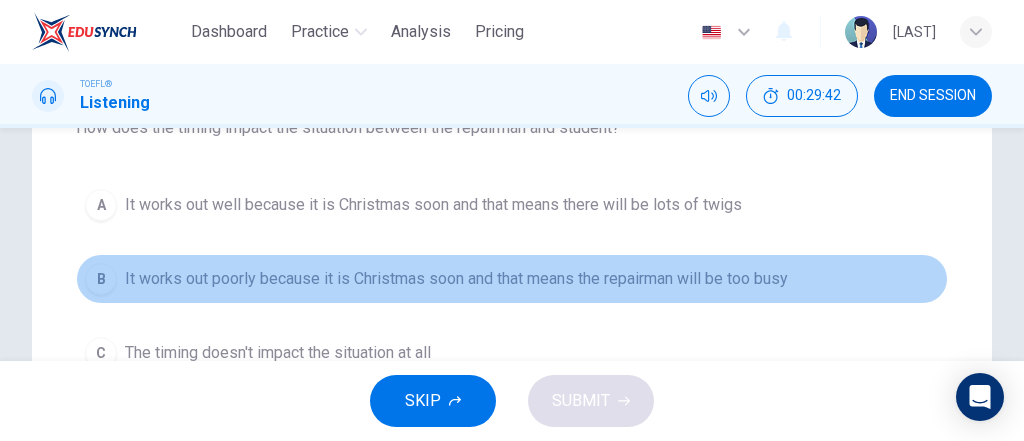 click on "It works out poorly because it is Christmas soon and that means the repairman will be too busy" at bounding box center [456, 279] 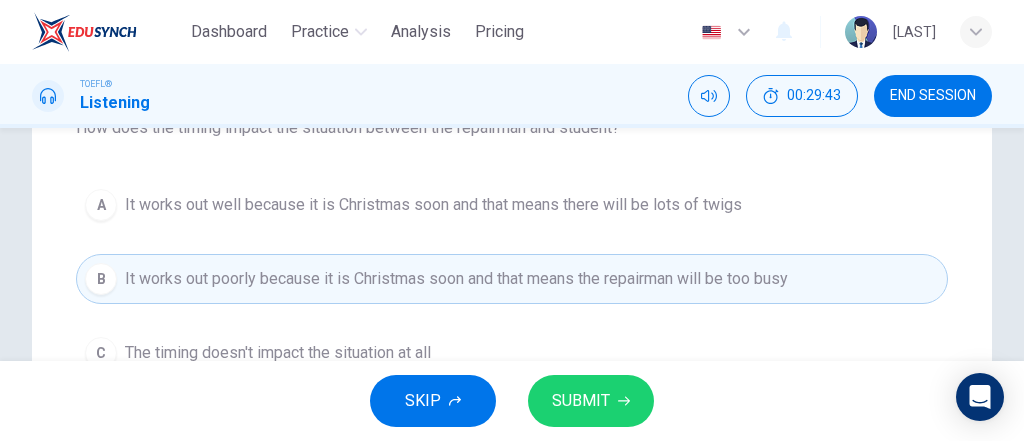 click on "SUBMIT" at bounding box center [591, 401] 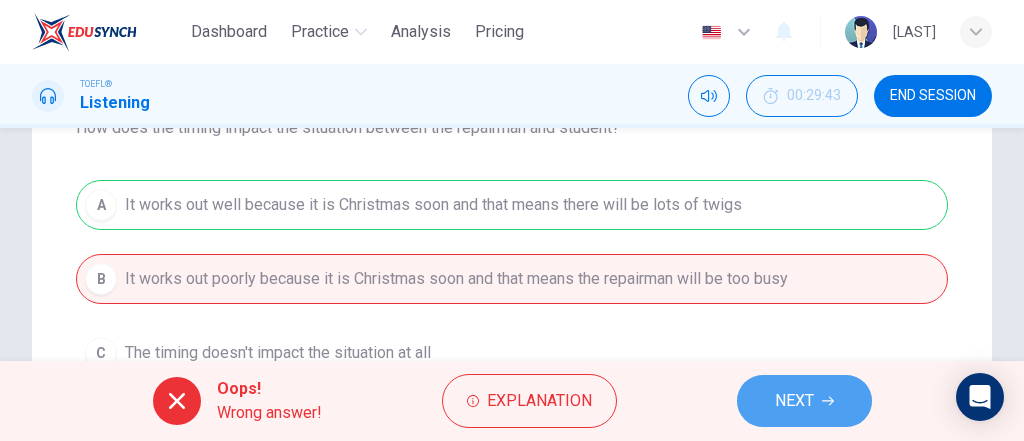 click on "NEXT" at bounding box center (794, 401) 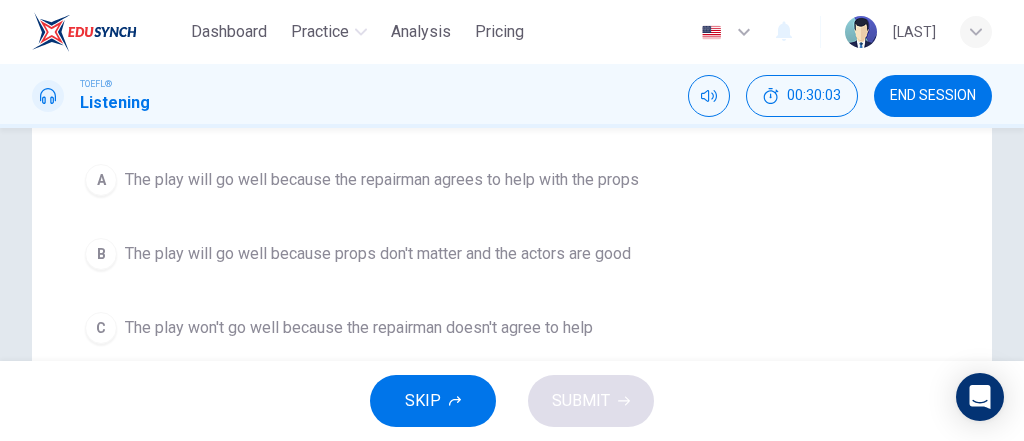 scroll, scrollTop: 240, scrollLeft: 0, axis: vertical 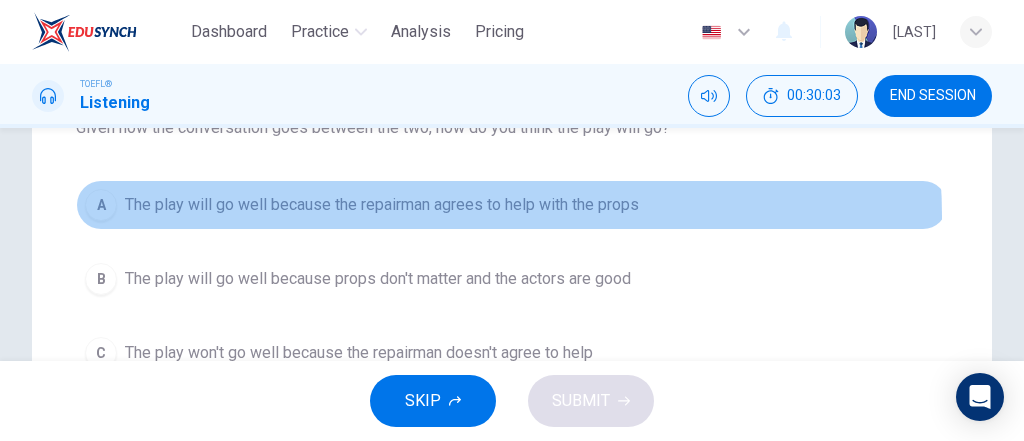 click on "A The play will go well because the repairman agrees to help with the props" at bounding box center [512, 205] 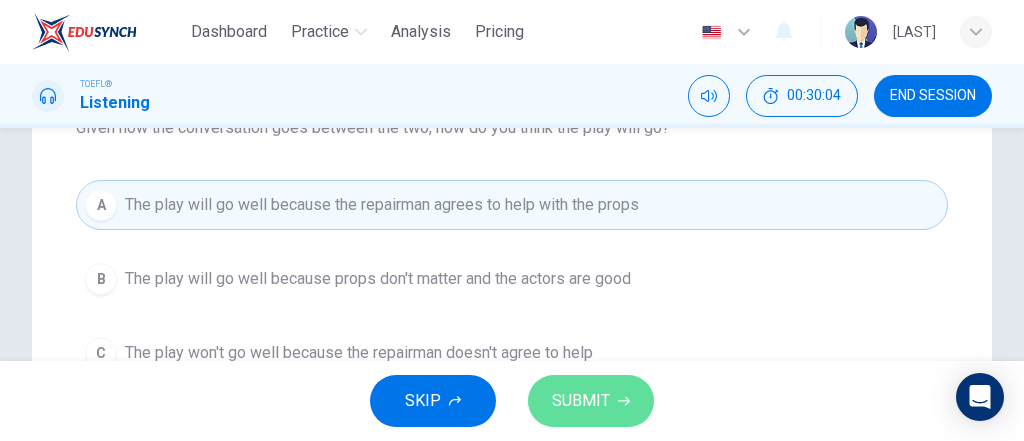 click on "SUBMIT" at bounding box center (581, 401) 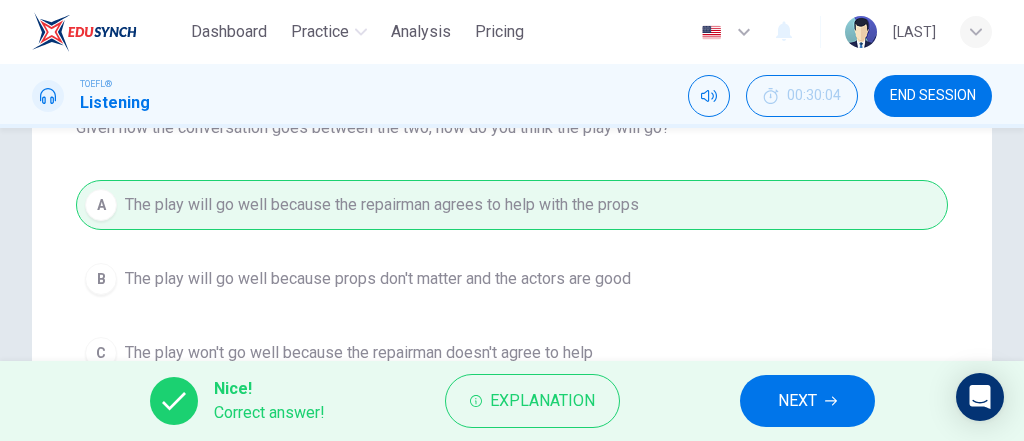 click on "NEXT" at bounding box center (807, 401) 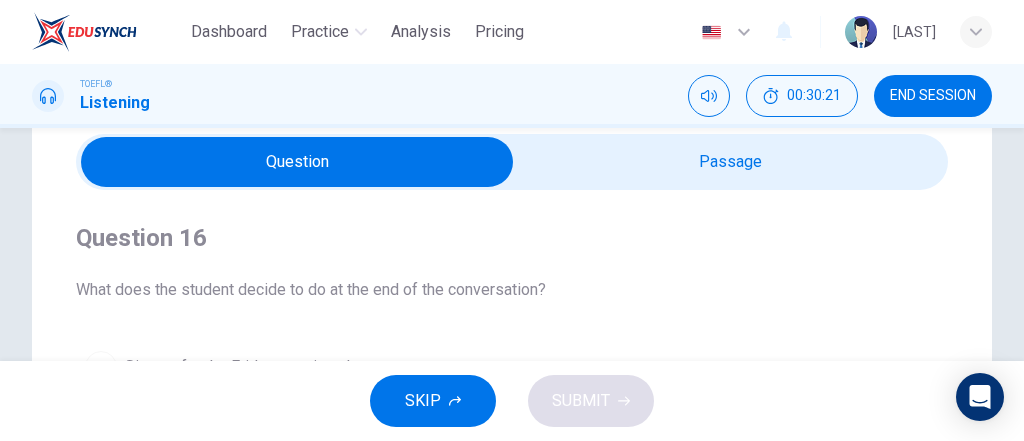 scroll, scrollTop: 0, scrollLeft: 0, axis: both 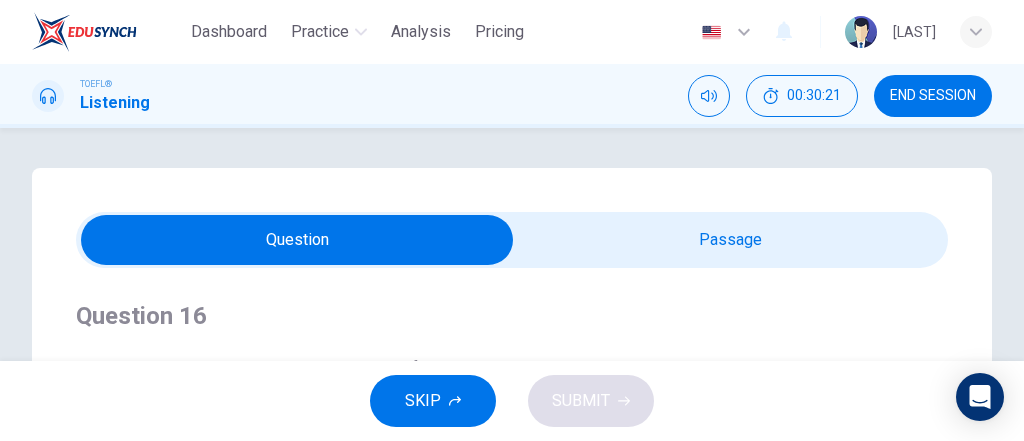 click at bounding box center [297, 240] 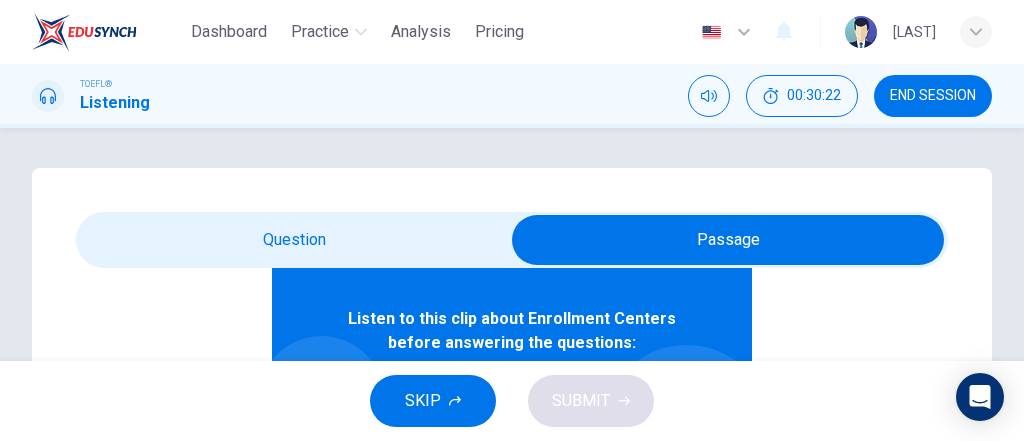scroll, scrollTop: 112, scrollLeft: 0, axis: vertical 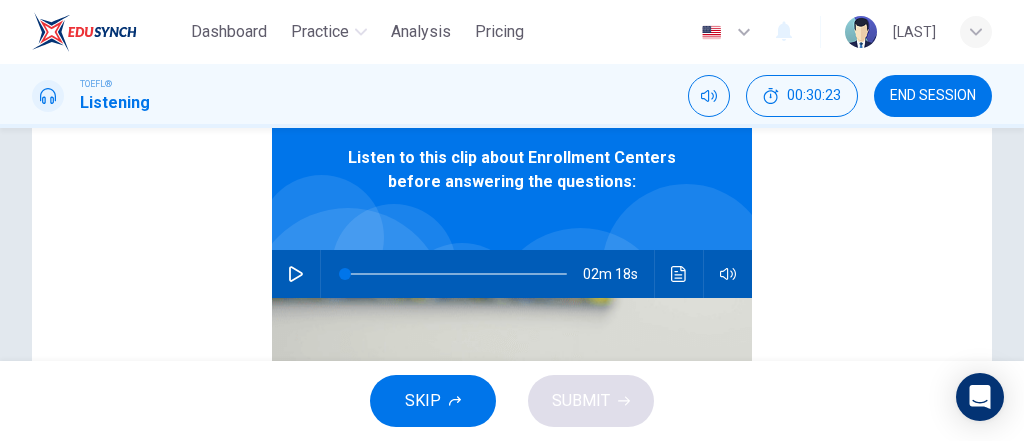 click at bounding box center (456, 274) 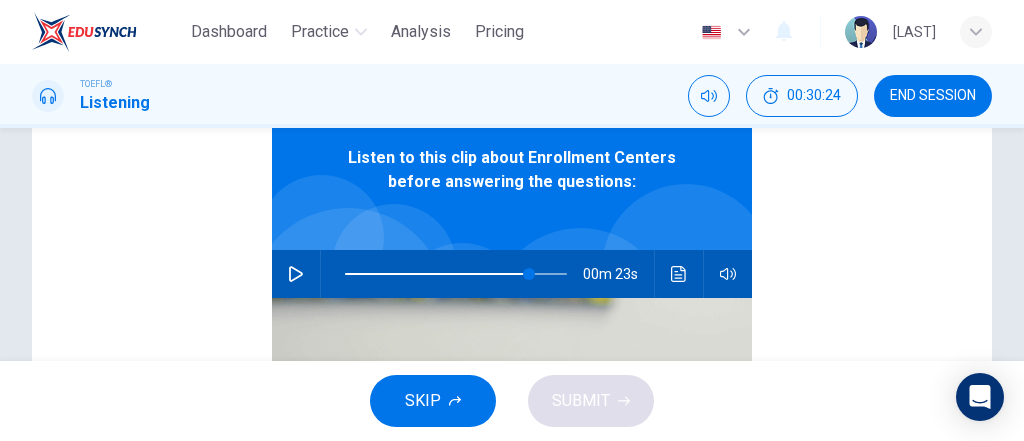 click 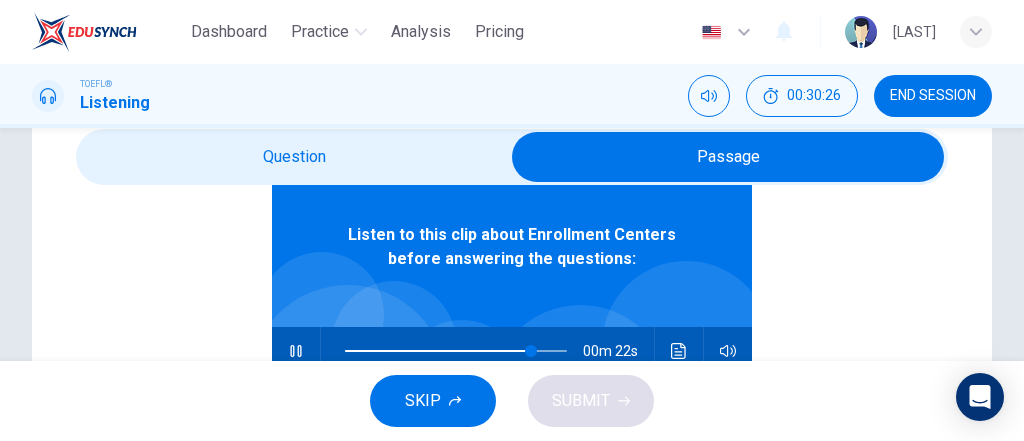 scroll, scrollTop: 160, scrollLeft: 0, axis: vertical 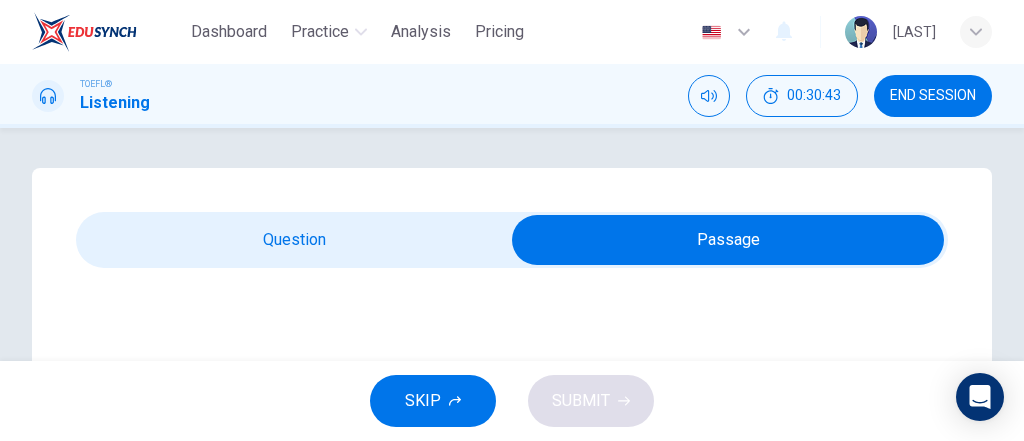 type on "97" 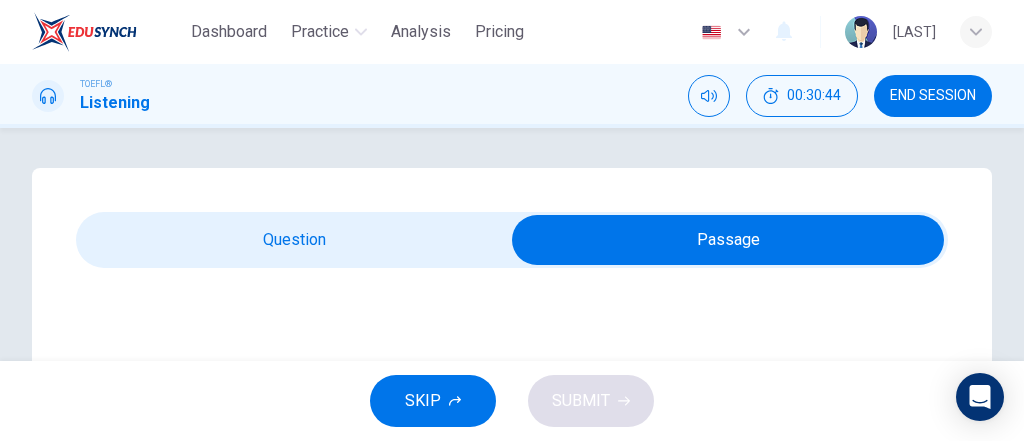 click at bounding box center (728, 240) 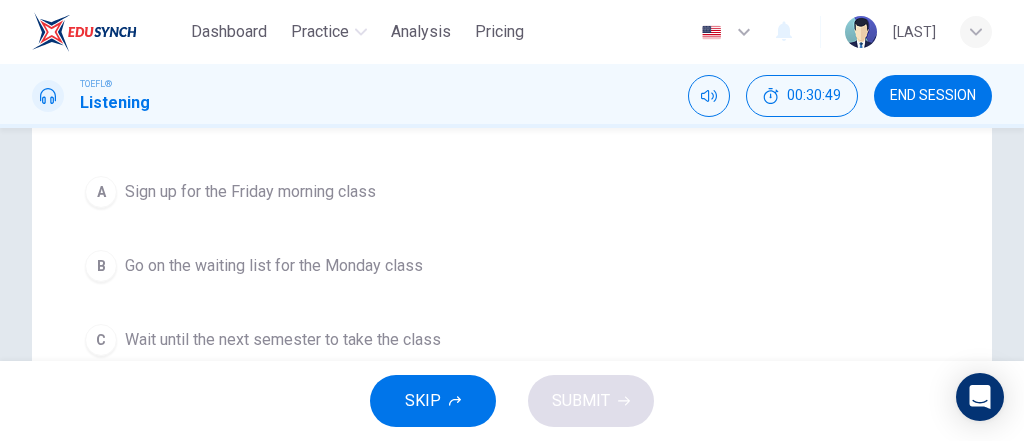 scroll, scrollTop: 240, scrollLeft: 0, axis: vertical 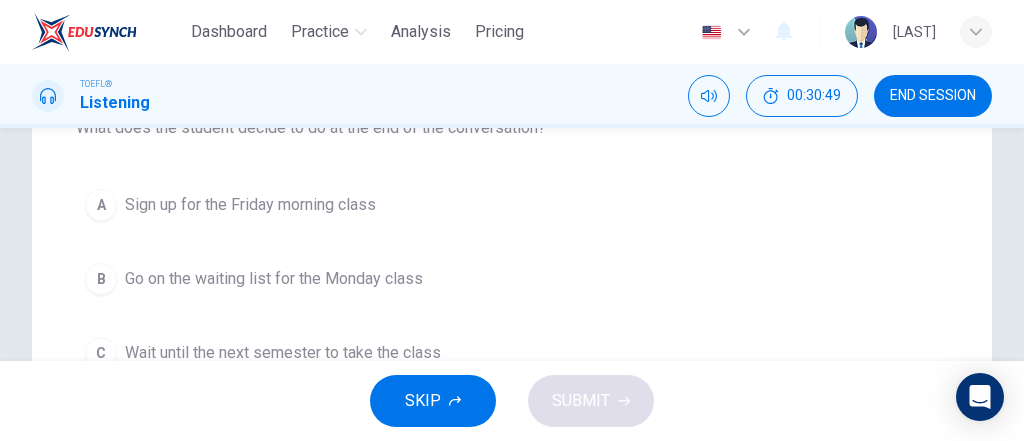 click on "B Go on the waiting list for the Monday class" at bounding box center [512, 279] 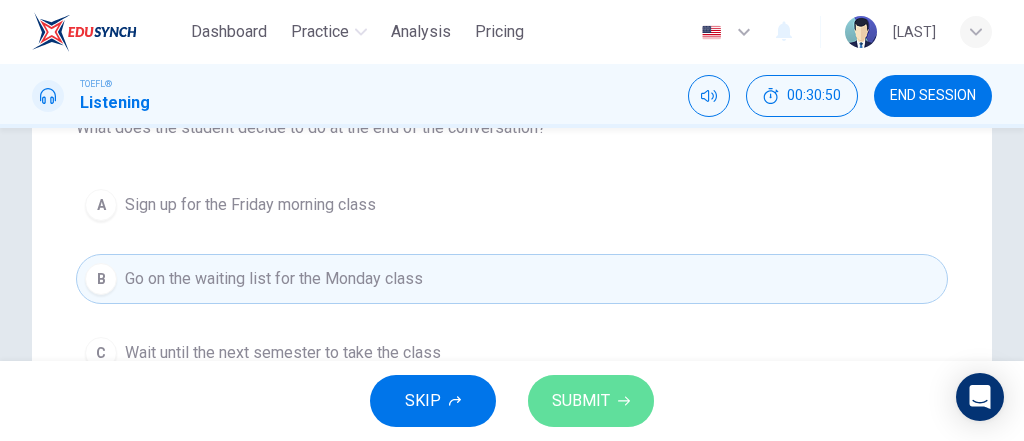 click on "SUBMIT" at bounding box center (581, 401) 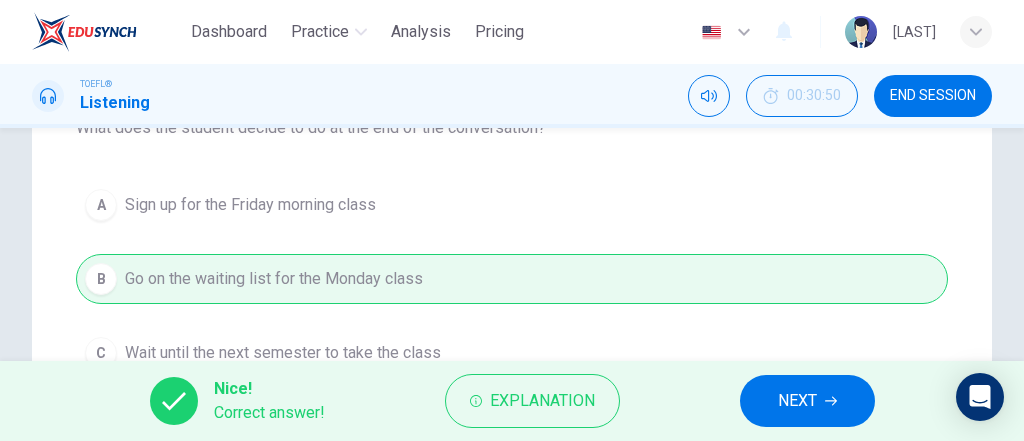 click on "NEXT" at bounding box center [797, 401] 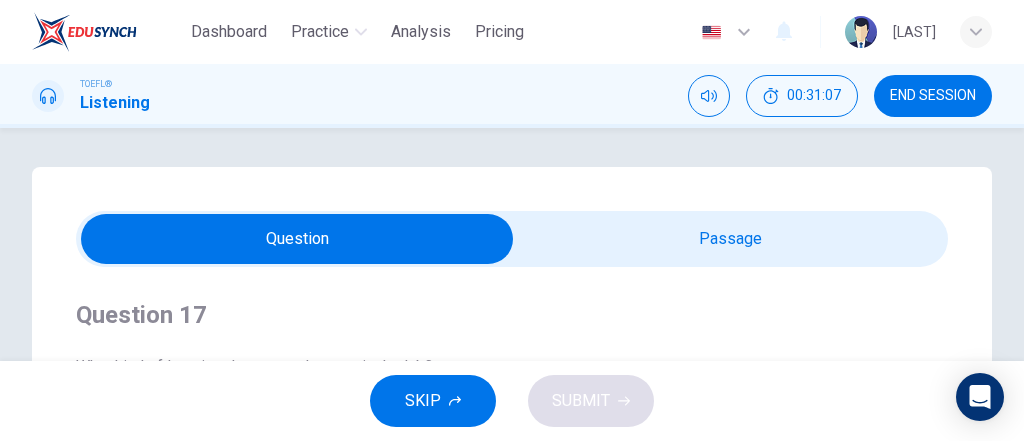 scroll, scrollTop: 0, scrollLeft: 0, axis: both 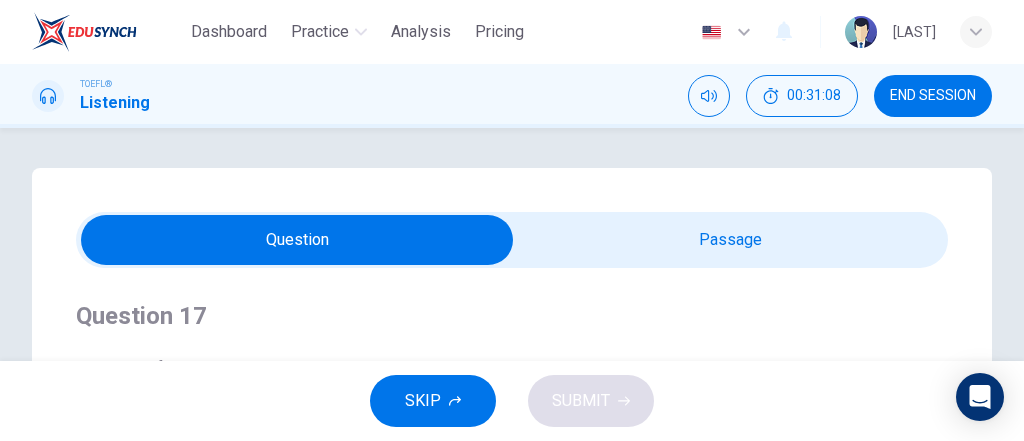 click at bounding box center (297, 240) 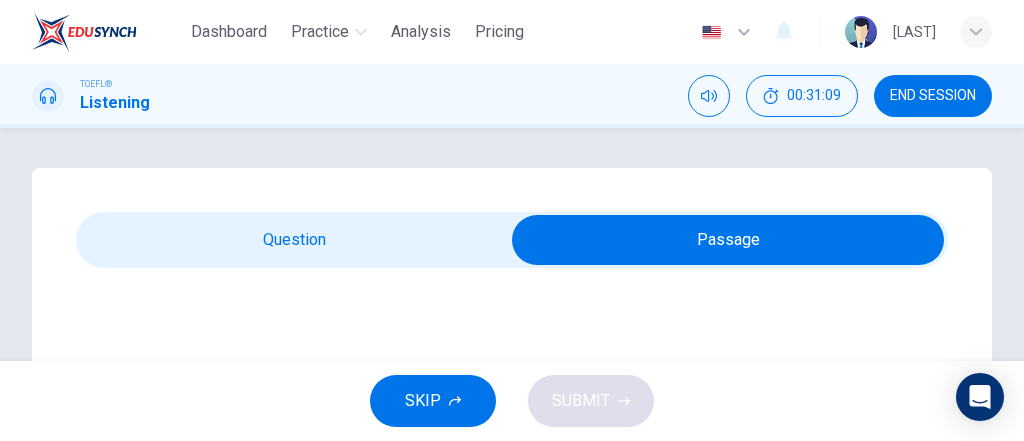 scroll, scrollTop: 112, scrollLeft: 0, axis: vertical 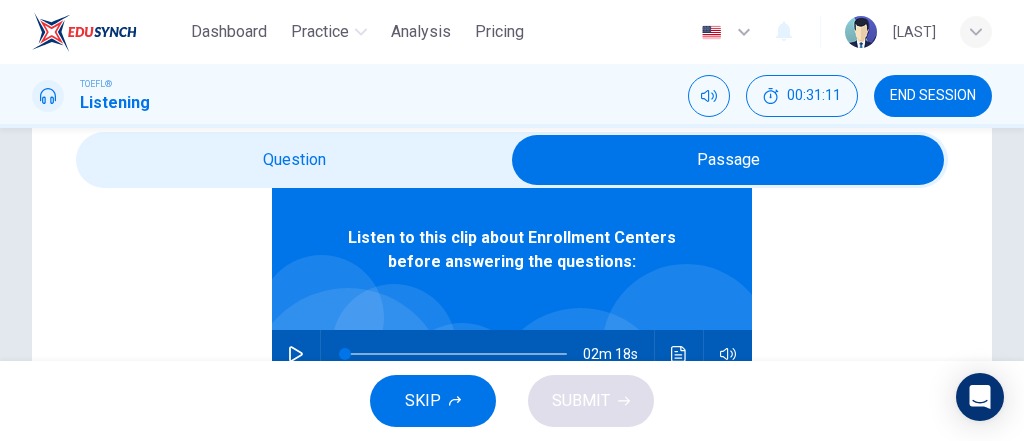click 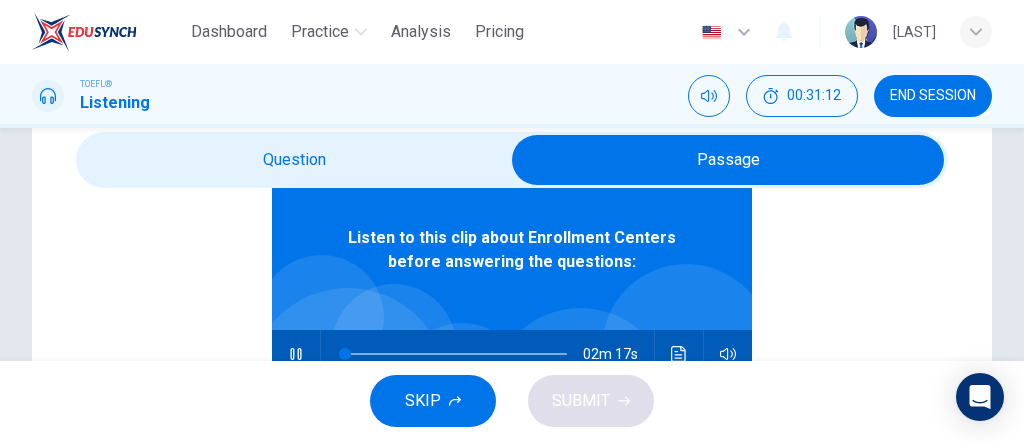 scroll, scrollTop: 160, scrollLeft: 0, axis: vertical 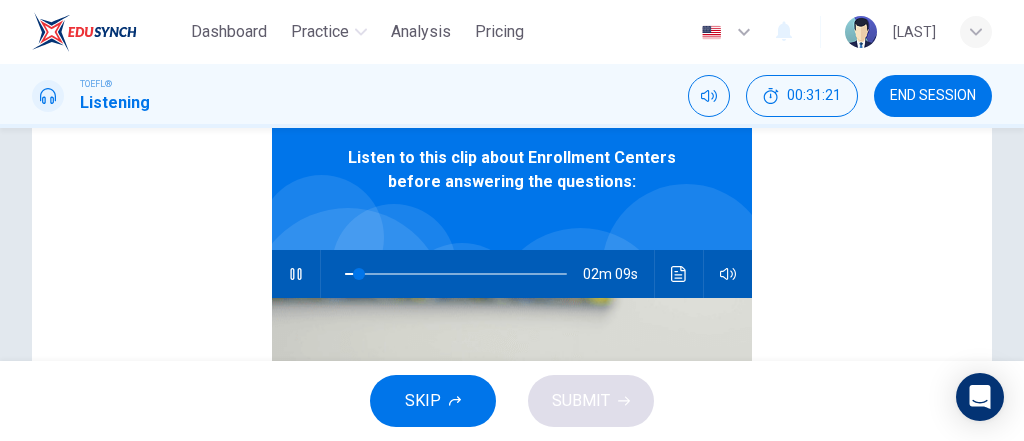 type on "6" 